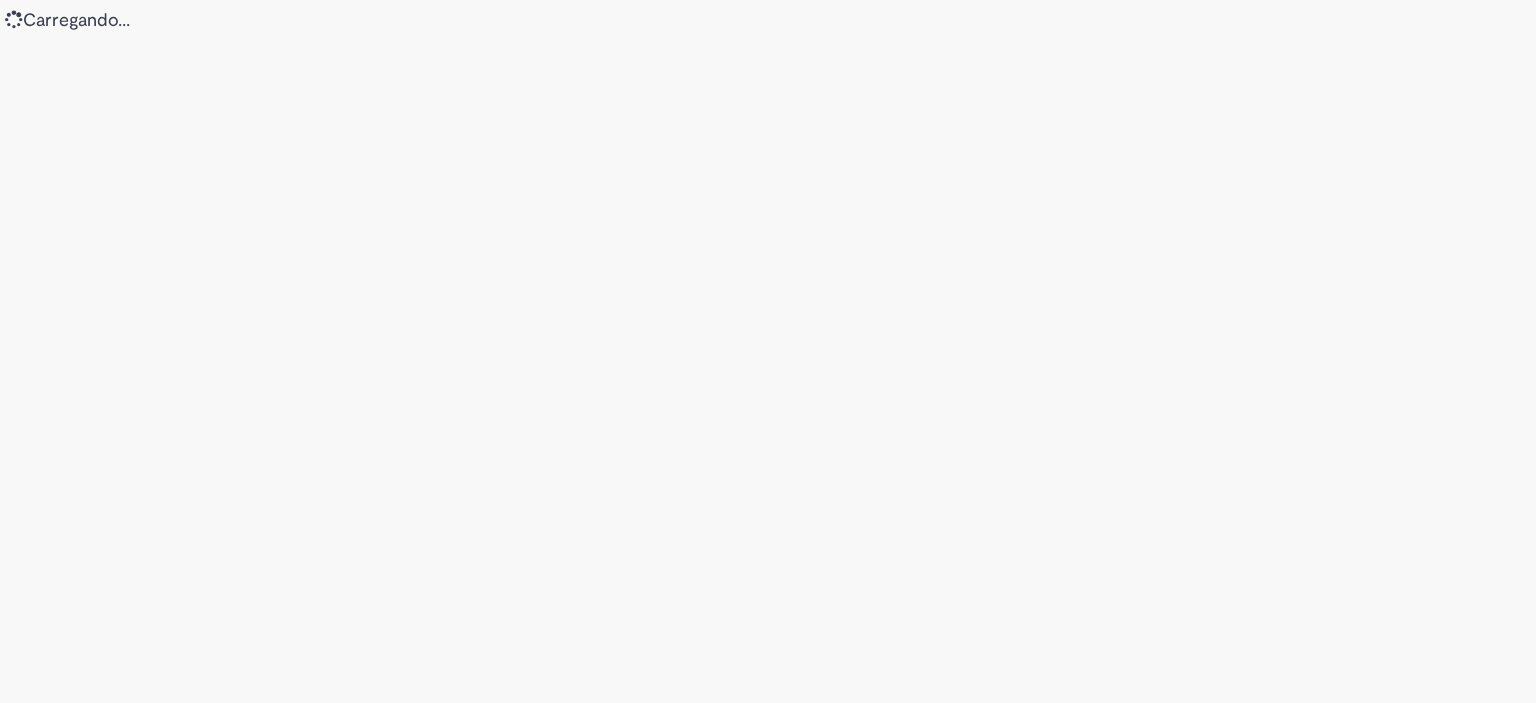 scroll, scrollTop: 0, scrollLeft: 0, axis: both 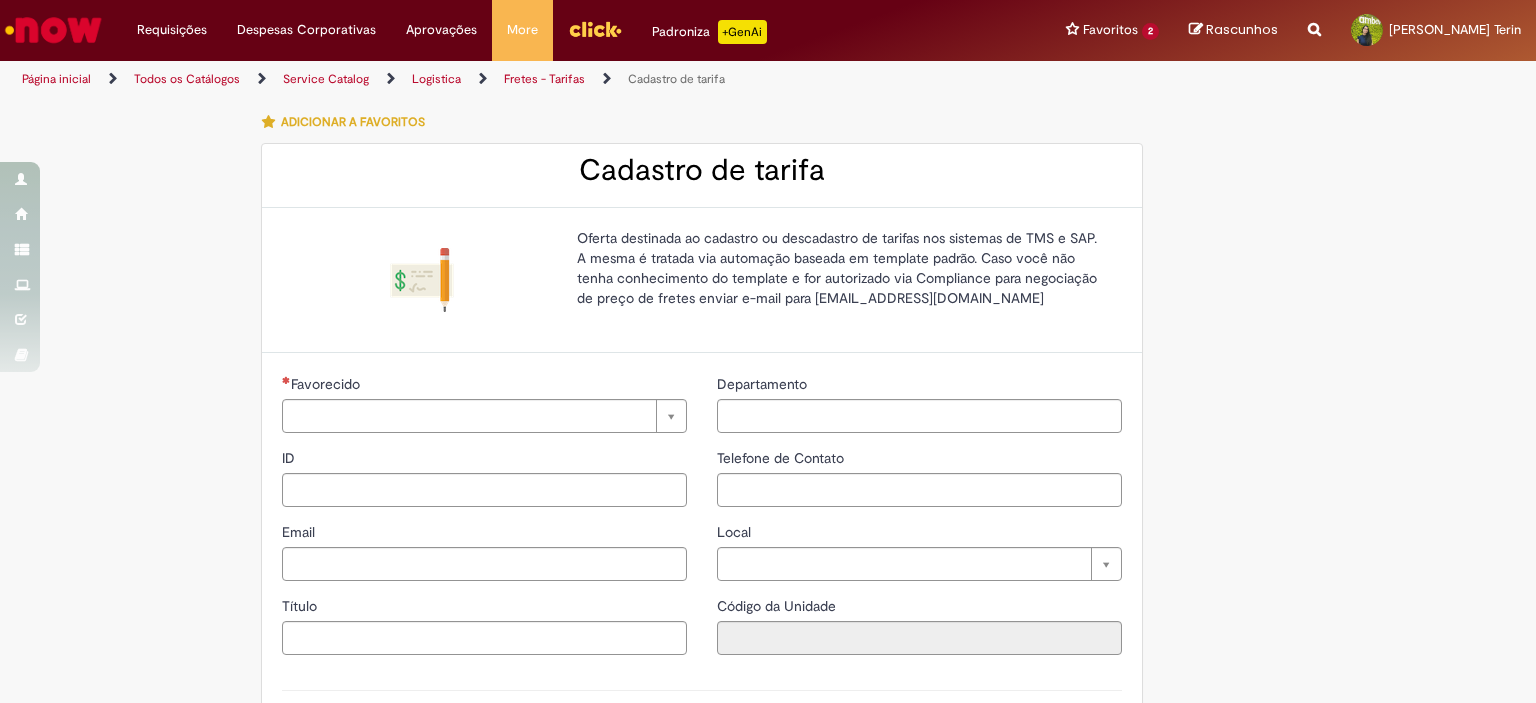 type on "********" 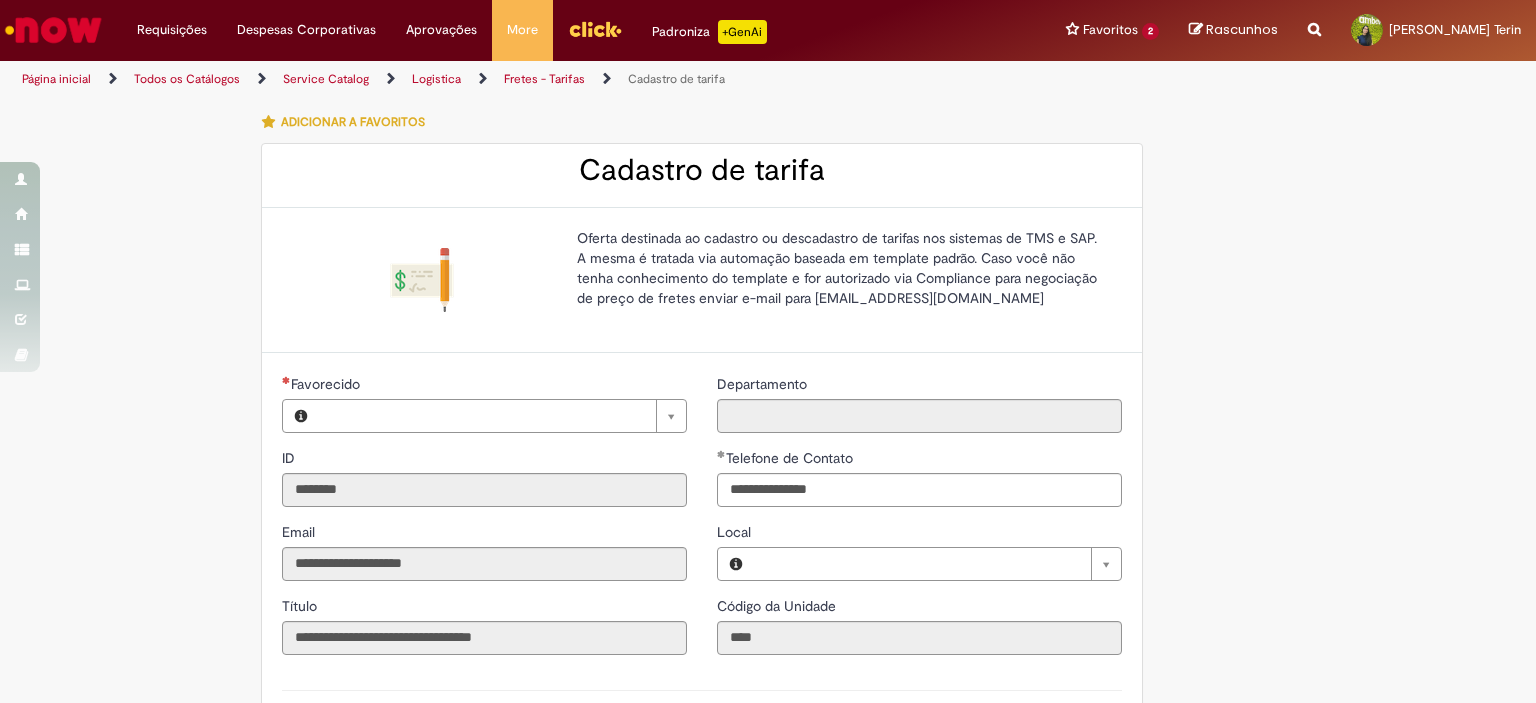 type on "**********" 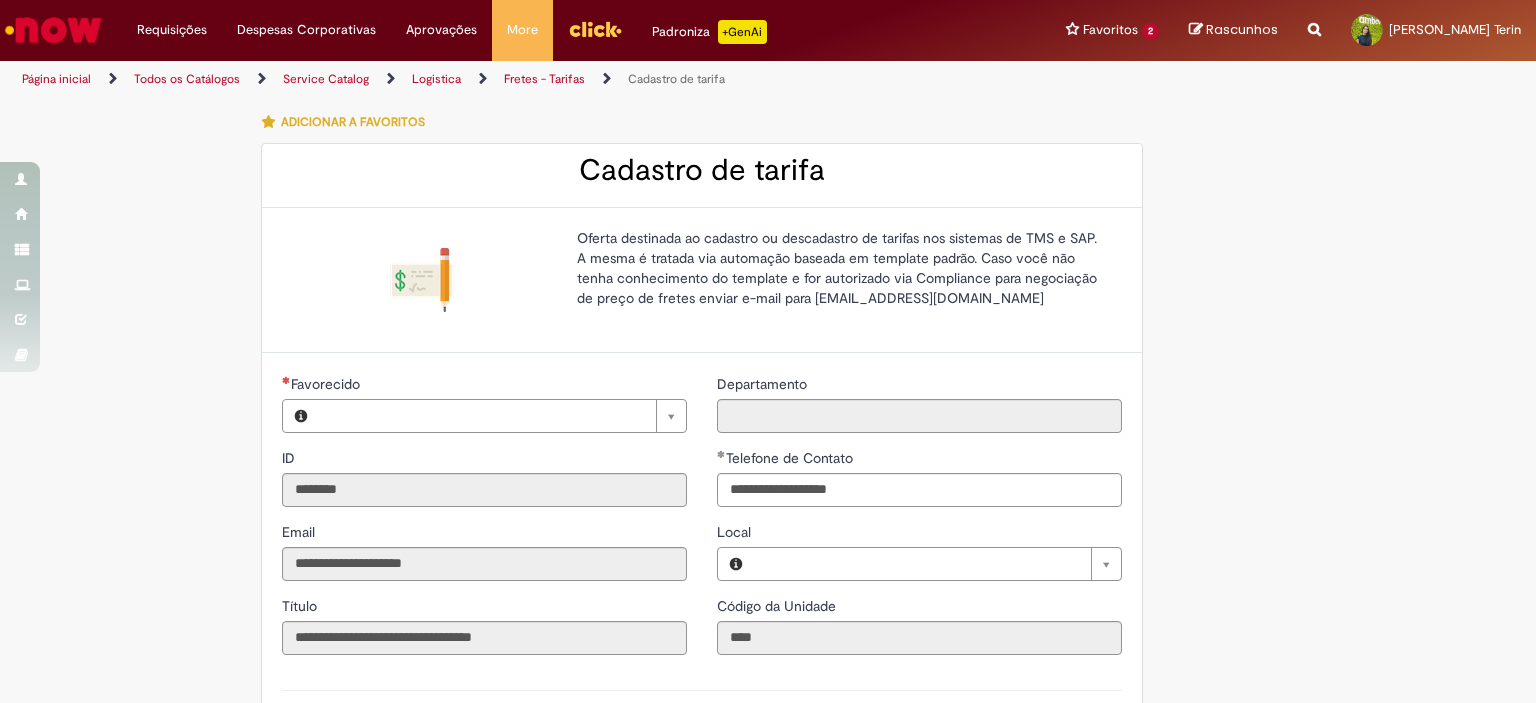 type on "**********" 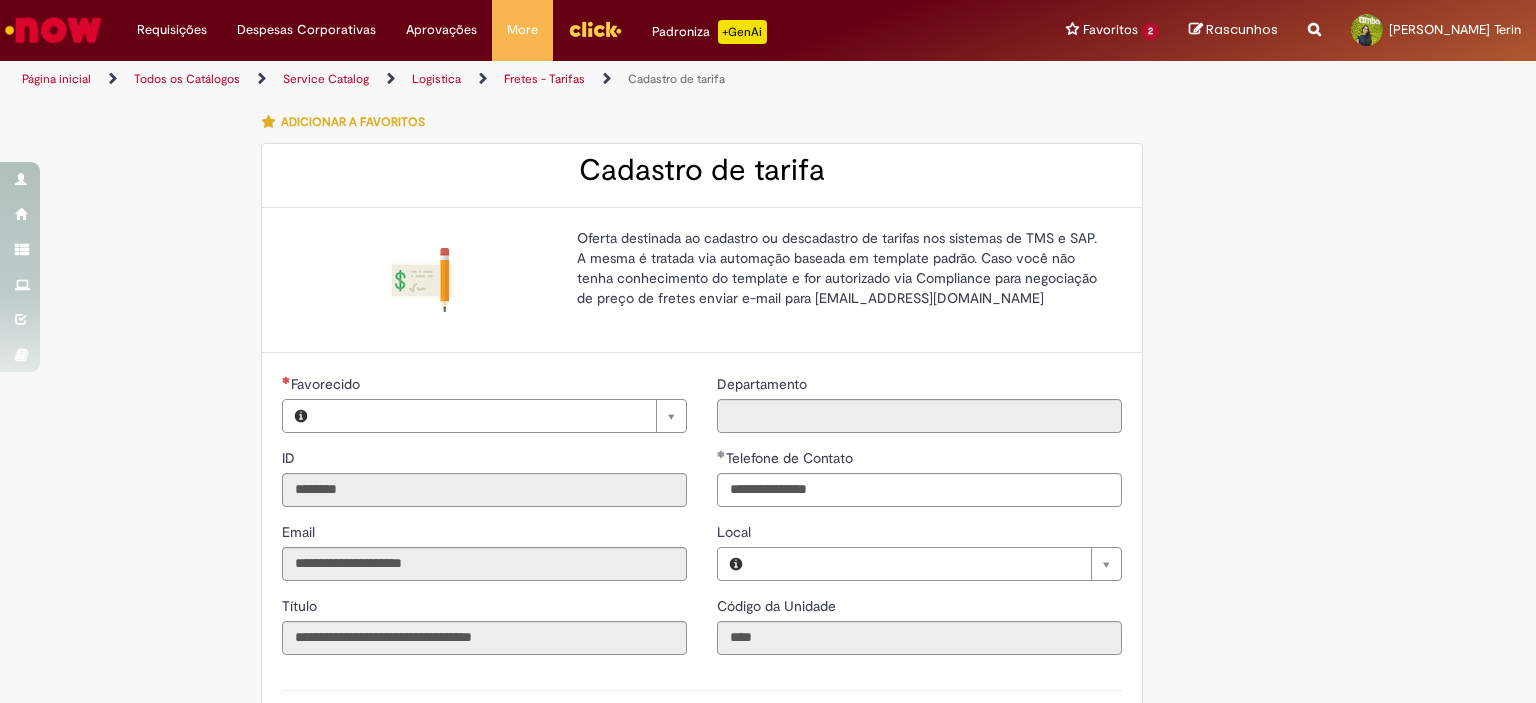 type on "**********" 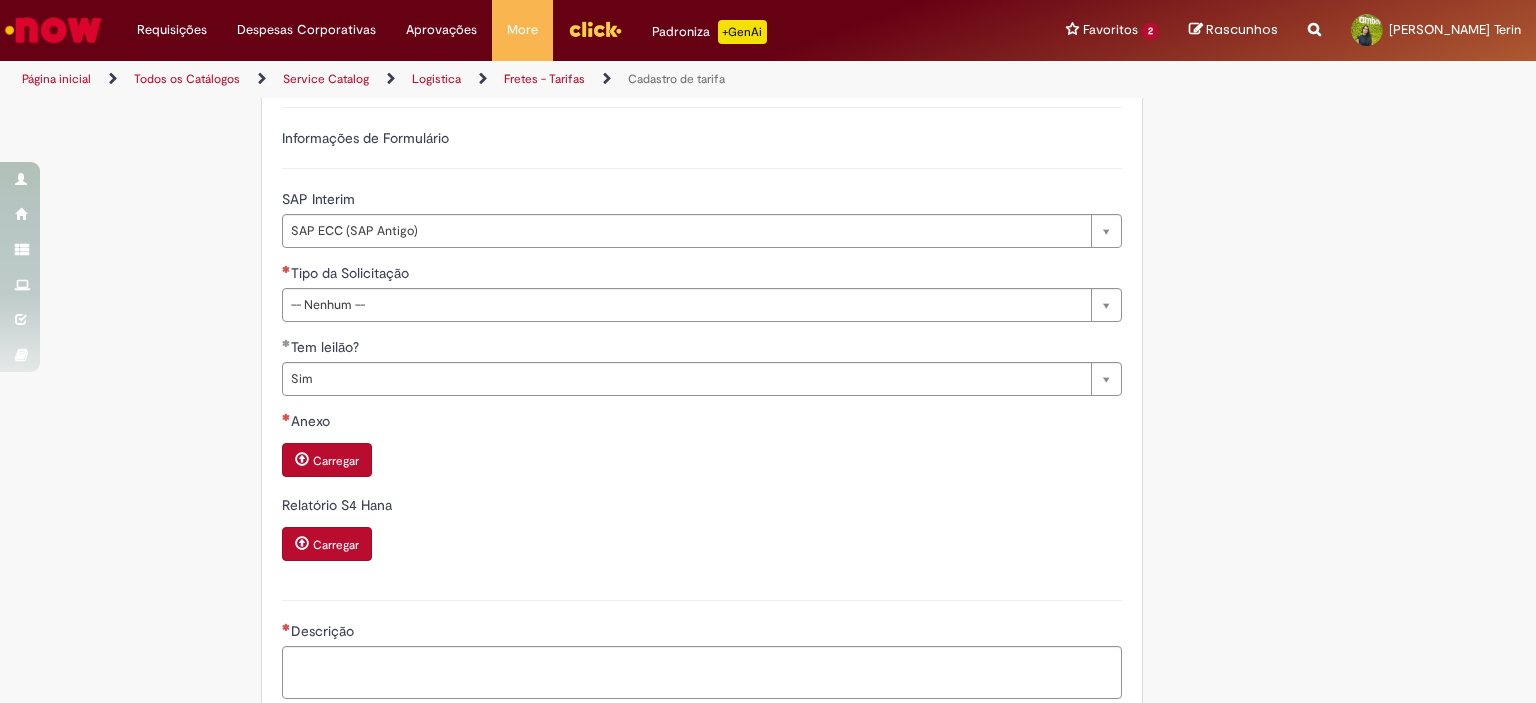 scroll, scrollTop: 586, scrollLeft: 0, axis: vertical 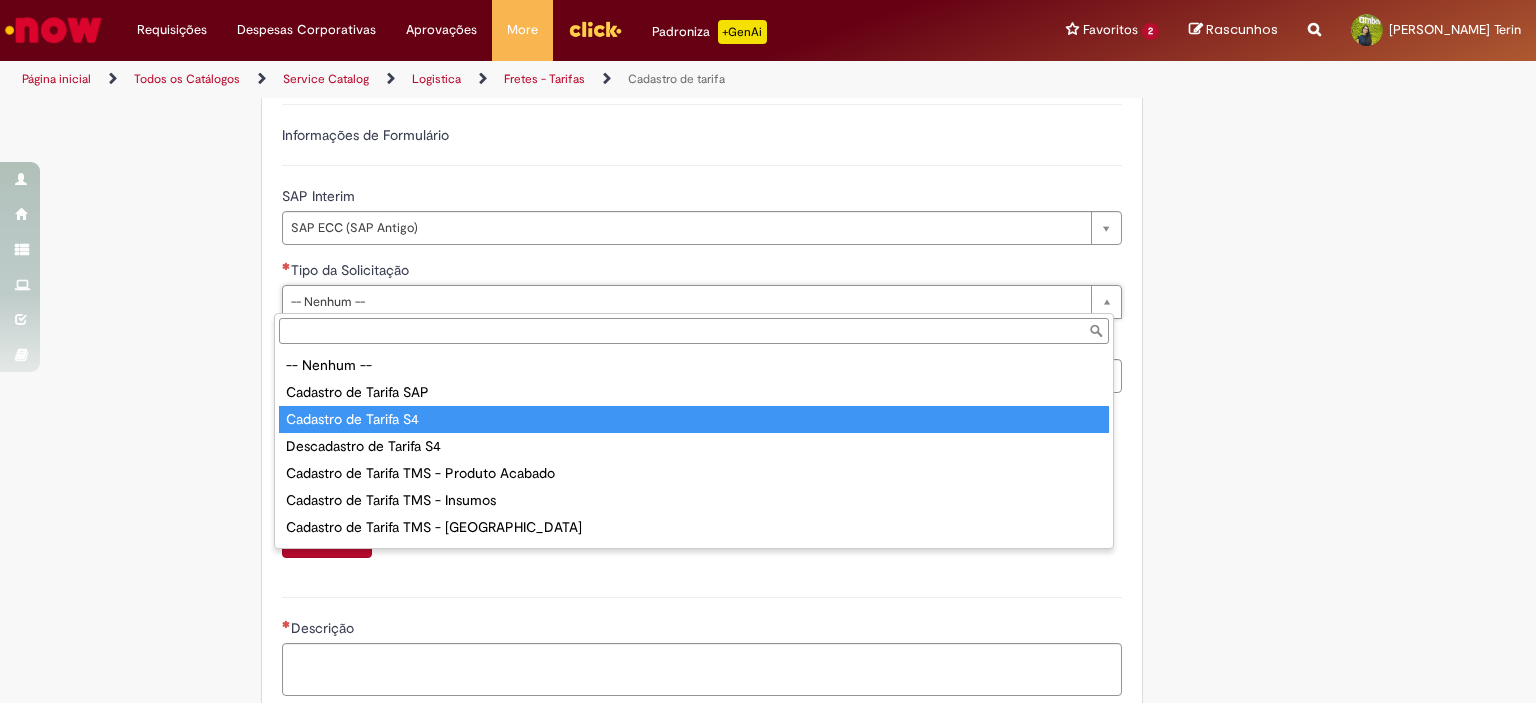 type on "**********" 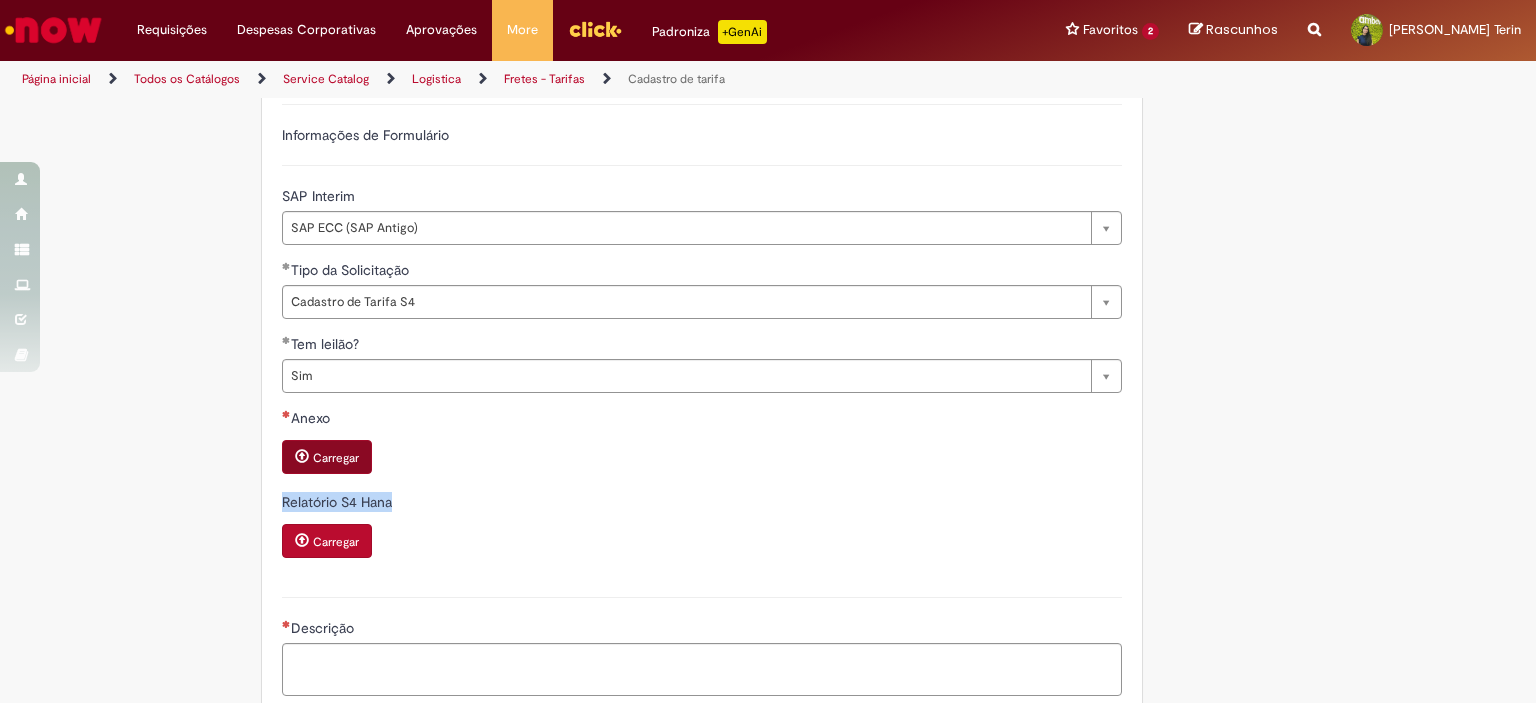 drag, startPoint x: 468, startPoint y: 548, endPoint x: 332, endPoint y: 450, distance: 167.63054 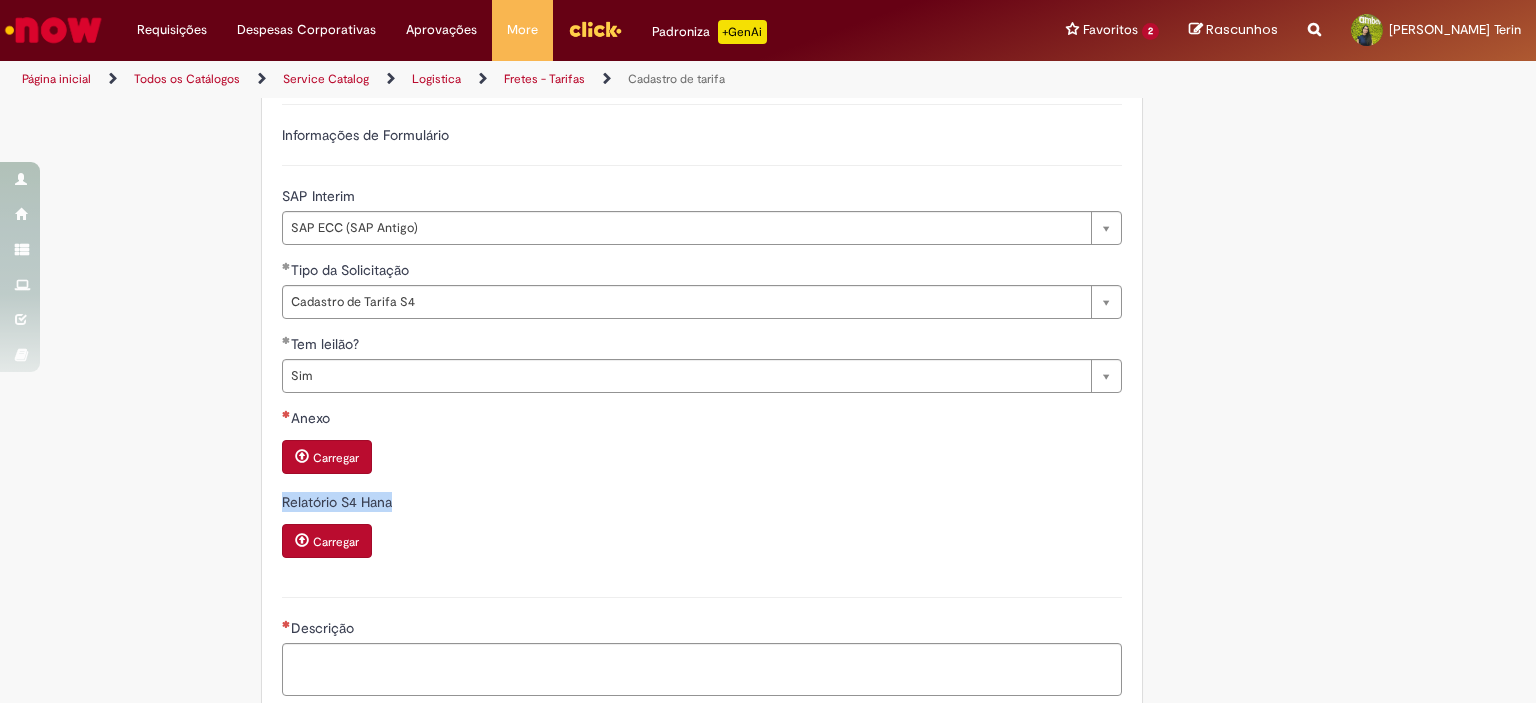 click on "Carregar" at bounding box center [336, 458] 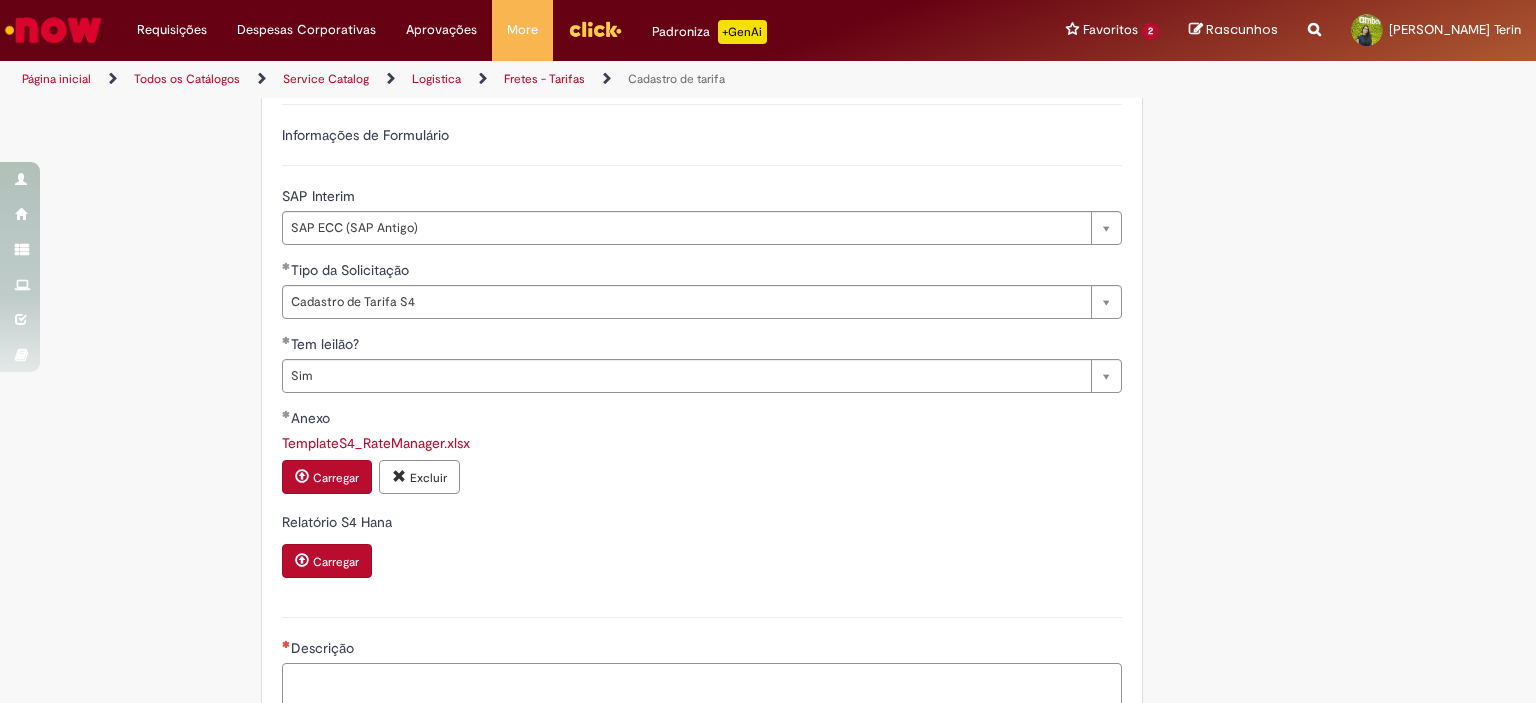 click on "Descrição" at bounding box center (702, 690) 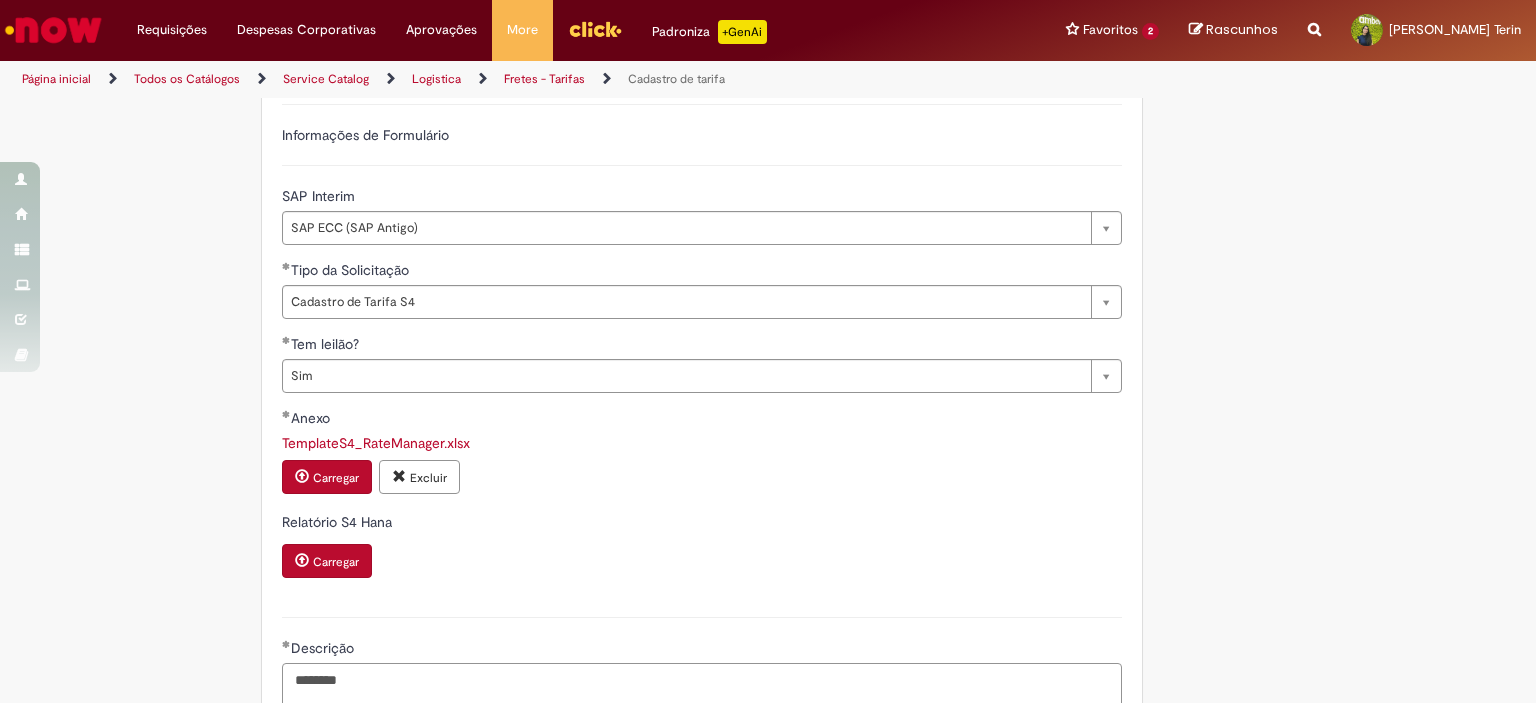 type on "********" 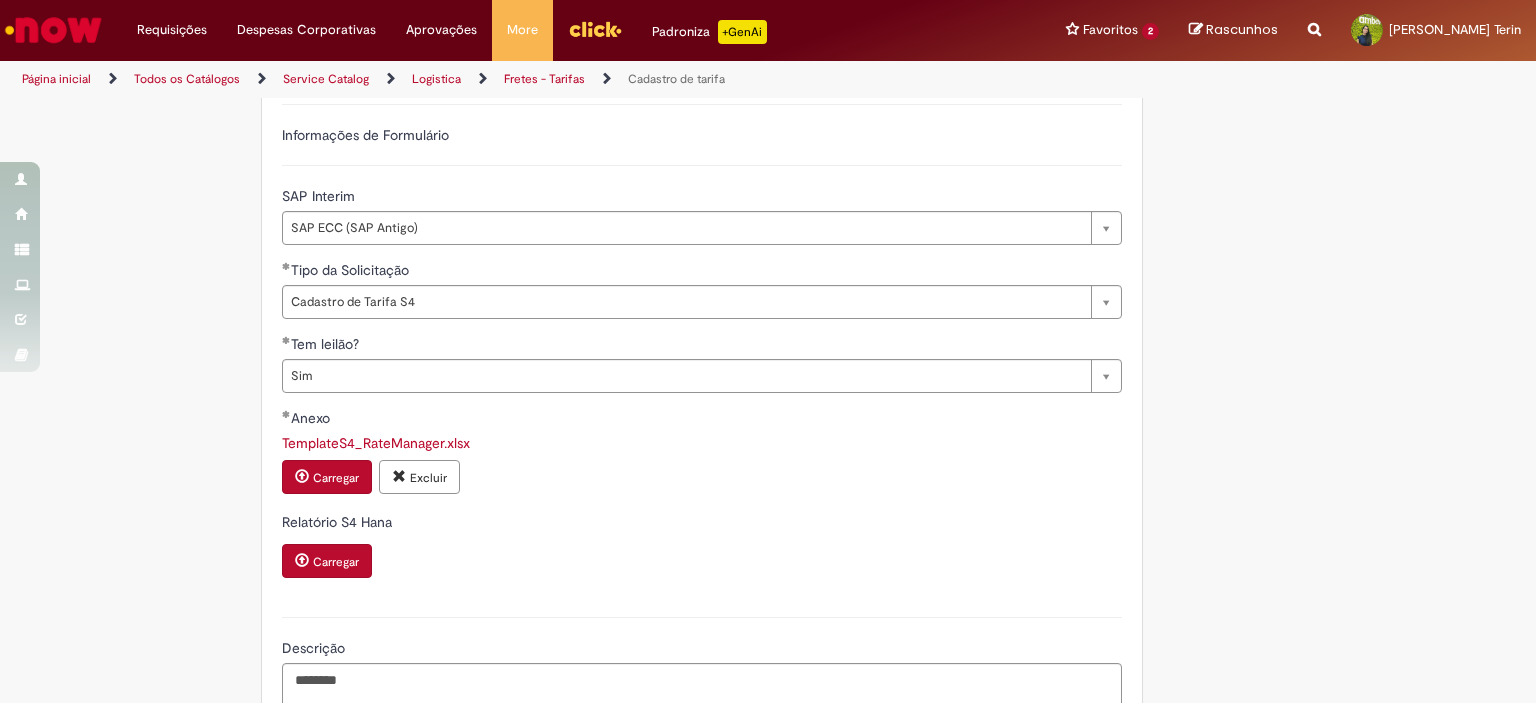 click on "Relatório S4 Hana" at bounding box center [702, 524] 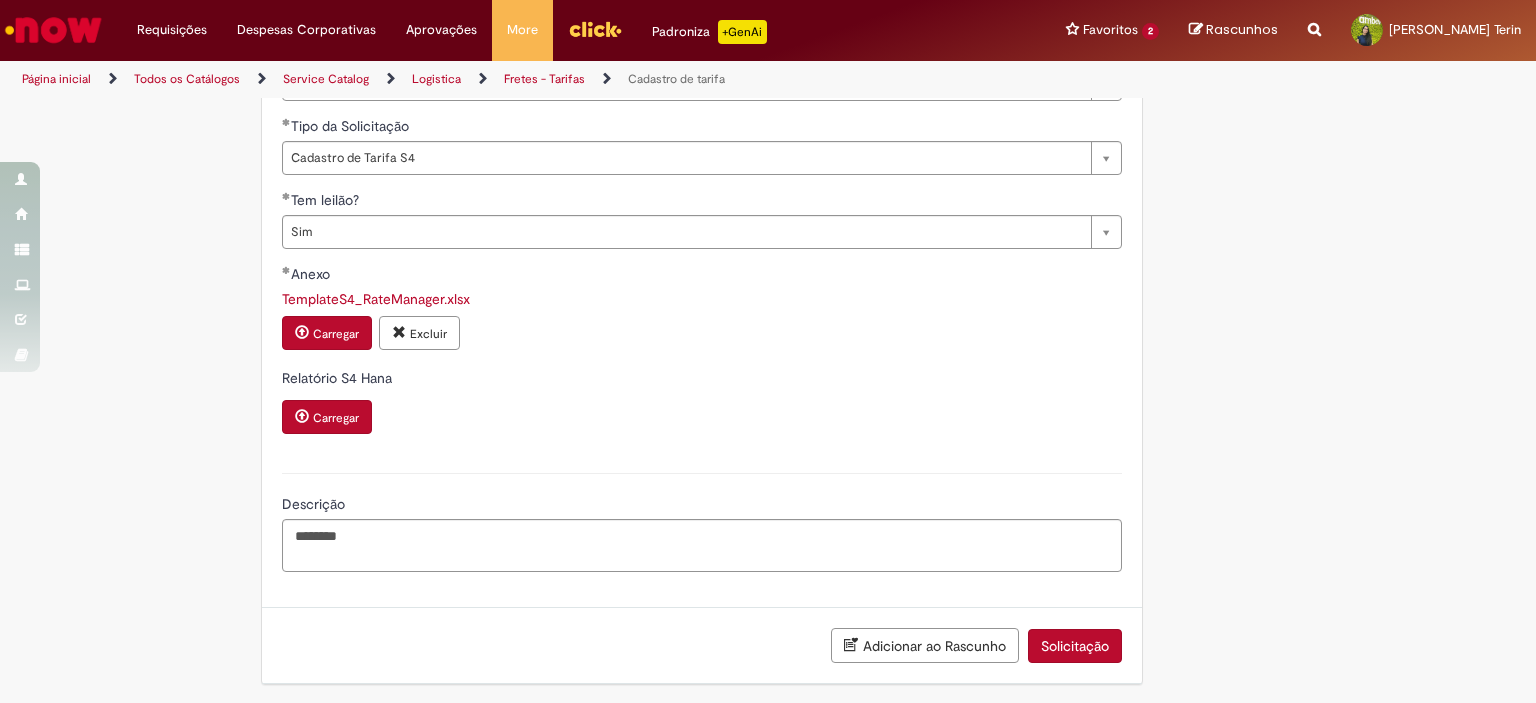 click on "Solicitação" at bounding box center (1075, 646) 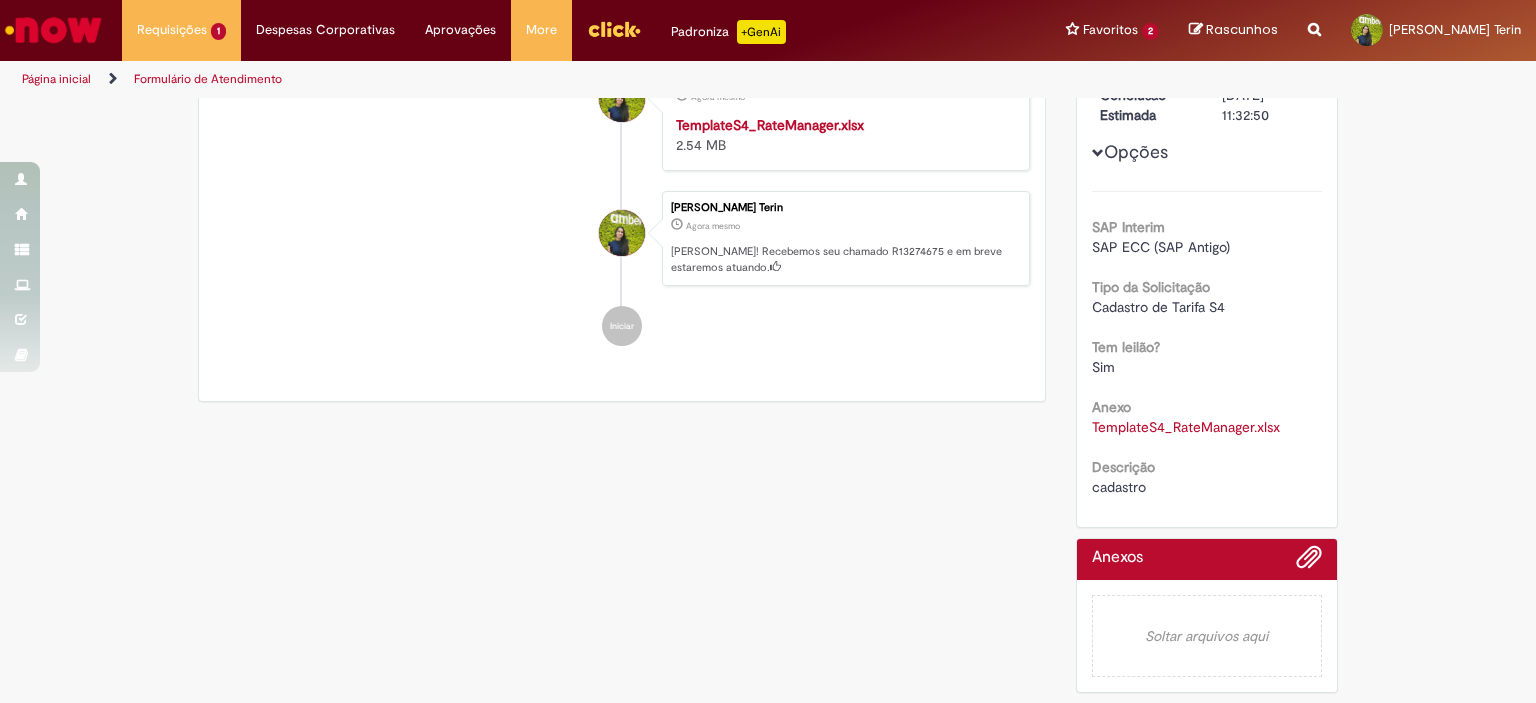 scroll, scrollTop: 0, scrollLeft: 0, axis: both 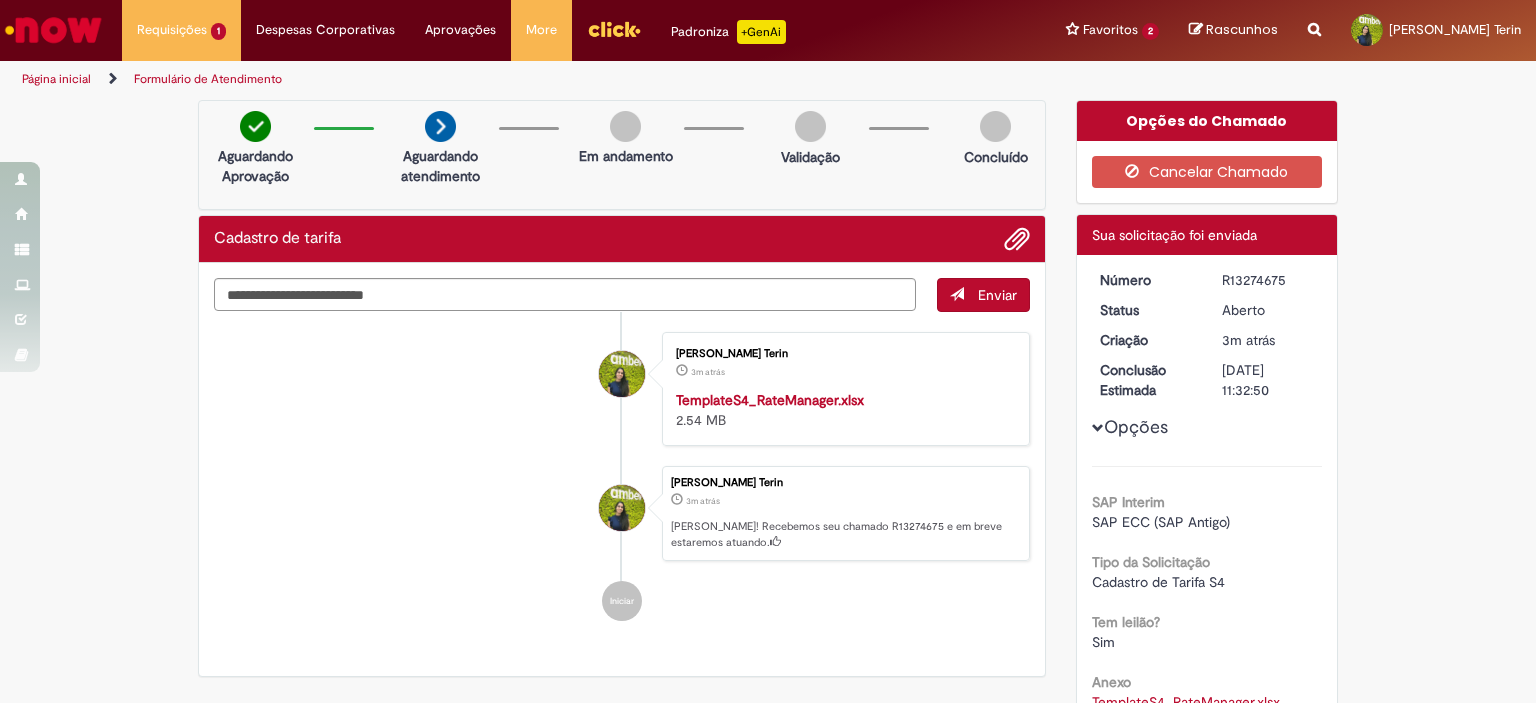 click on "R13274675" at bounding box center (1268, 280) 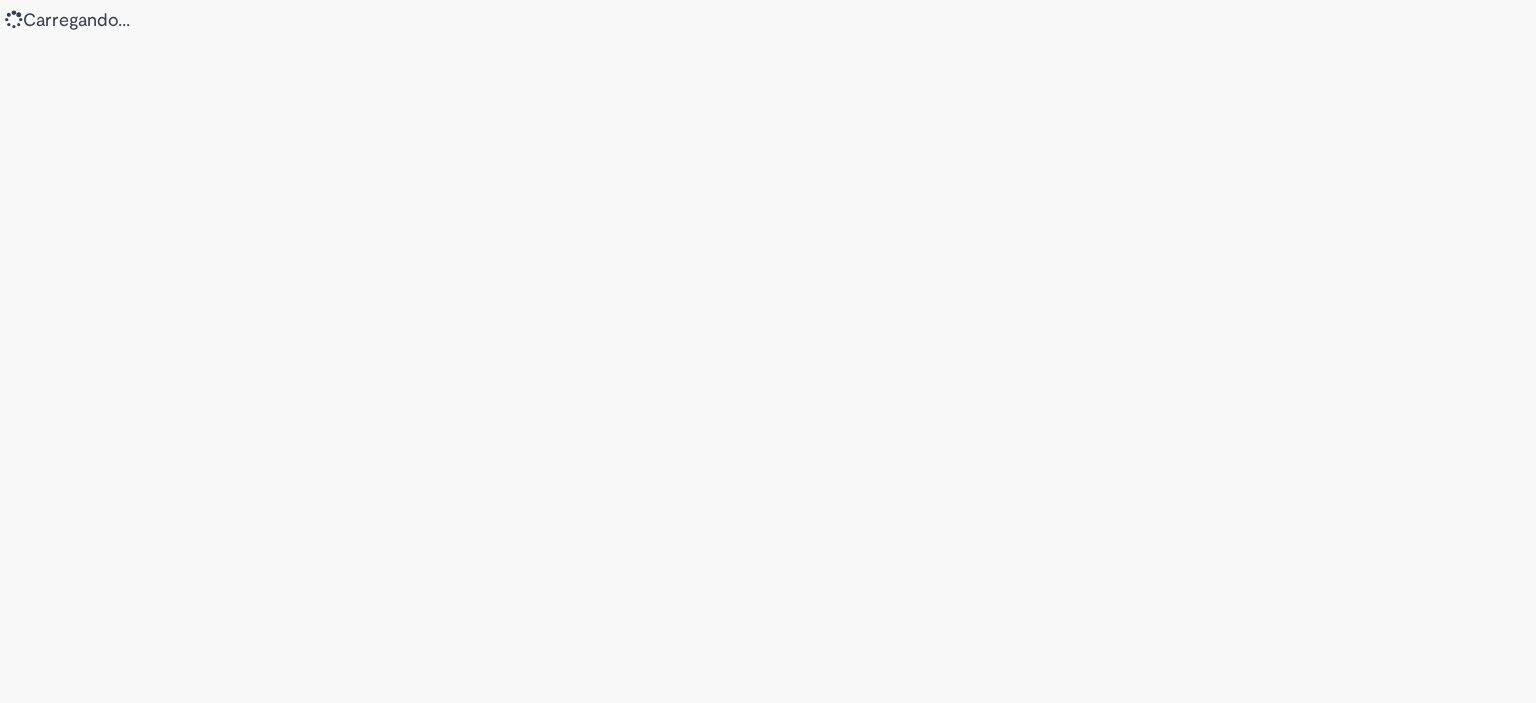 scroll, scrollTop: 0, scrollLeft: 0, axis: both 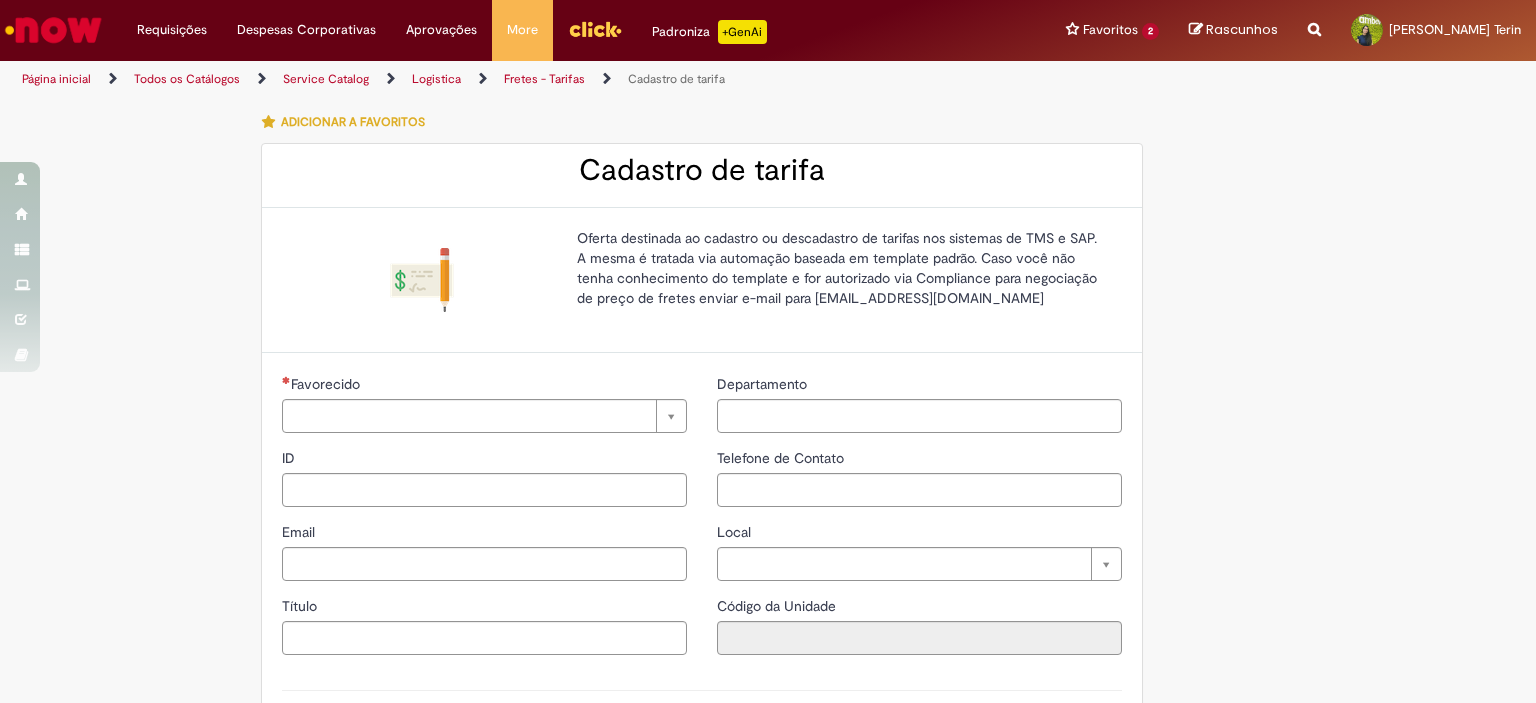 type on "********" 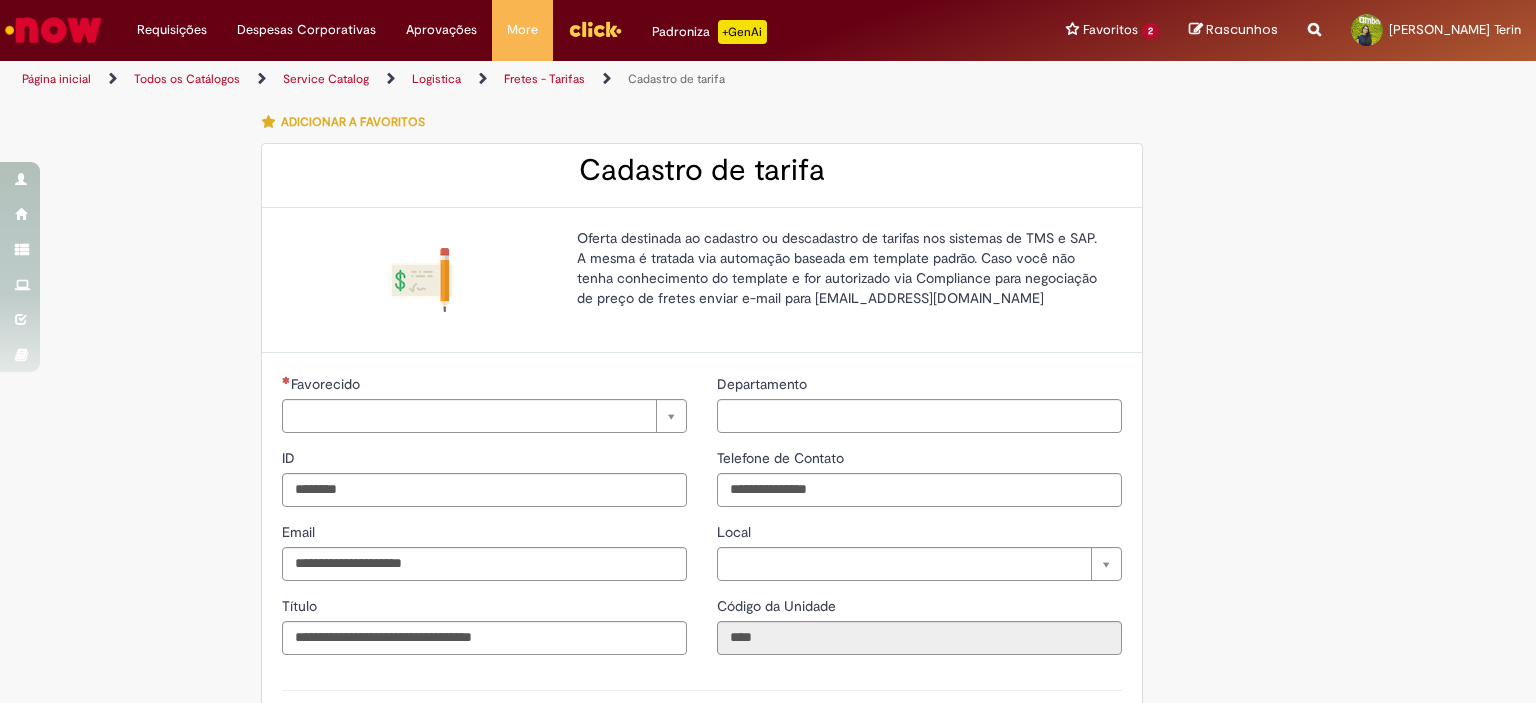 type on "**********" 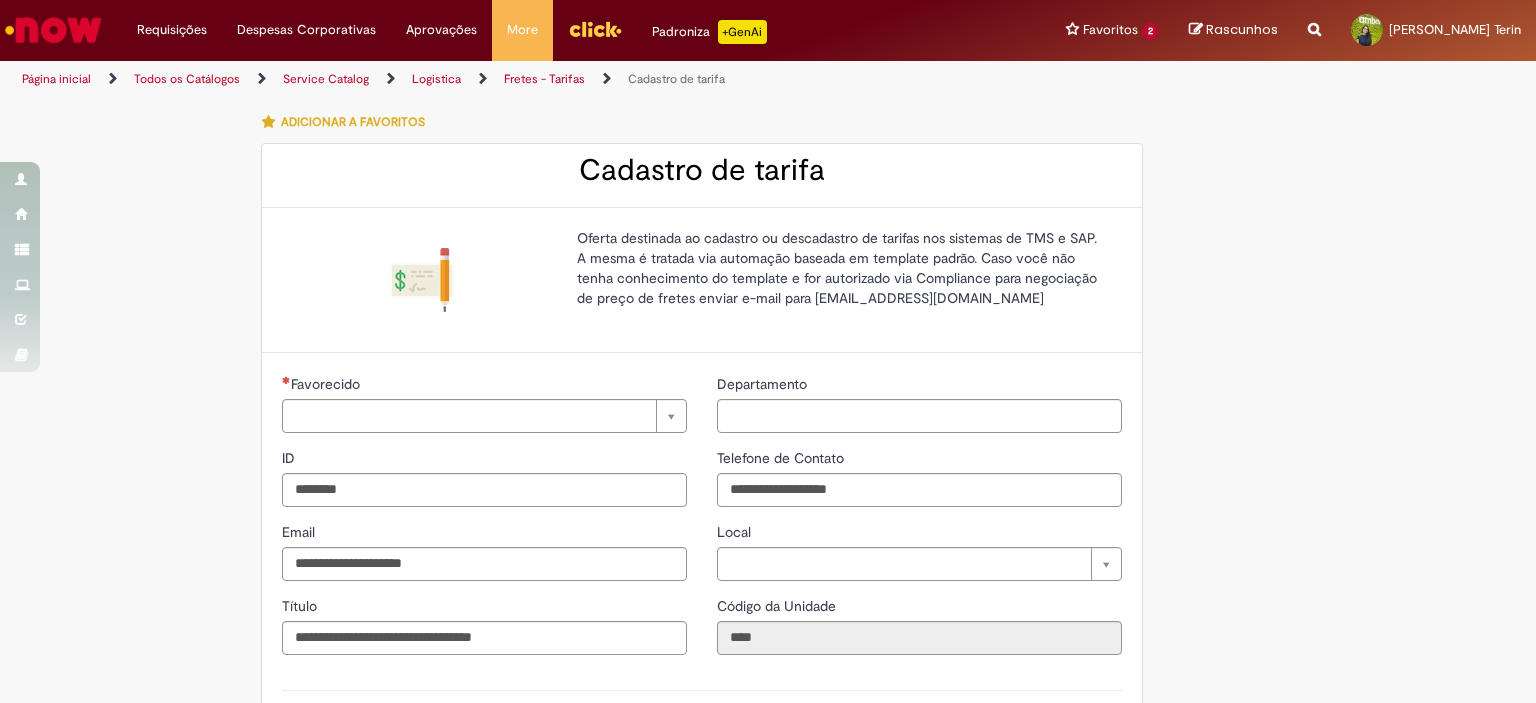 type on "**********" 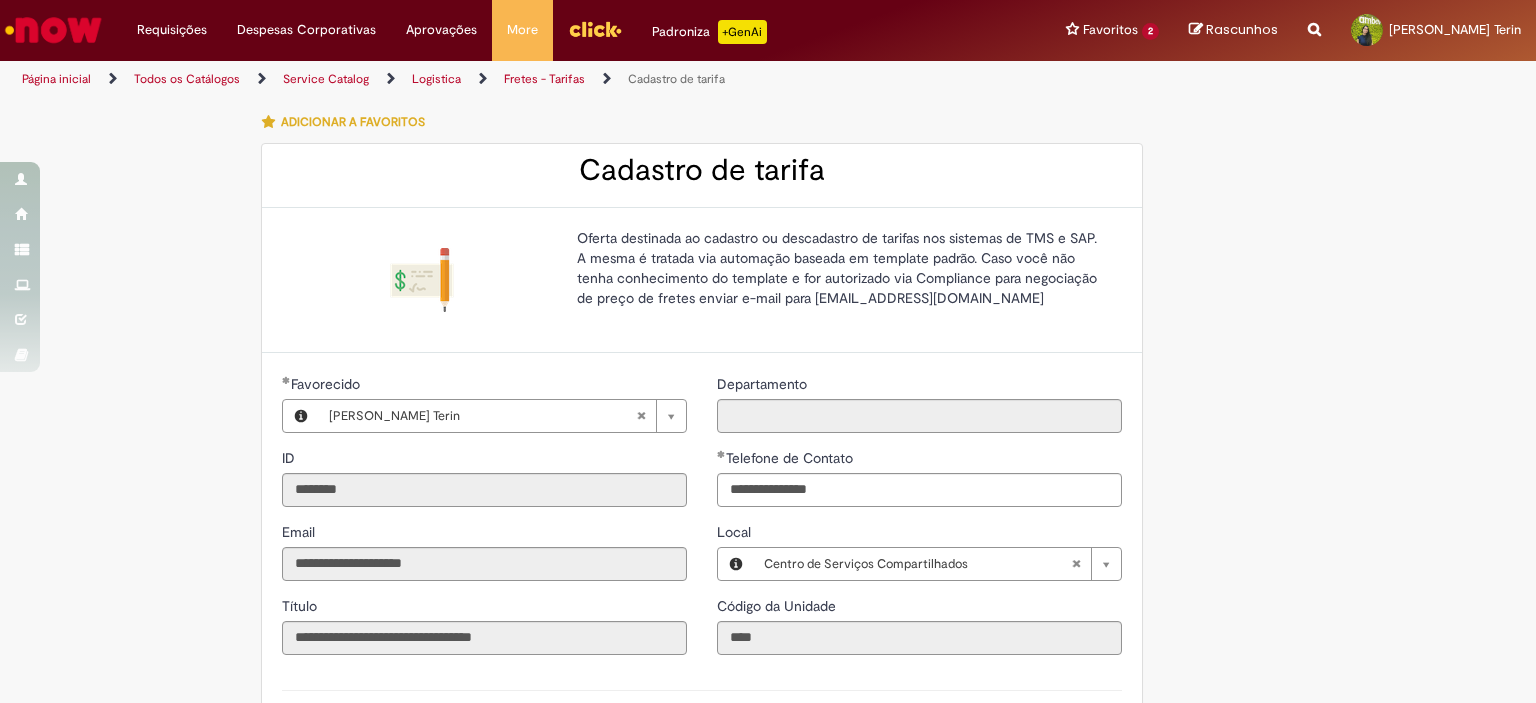 type on "**********" 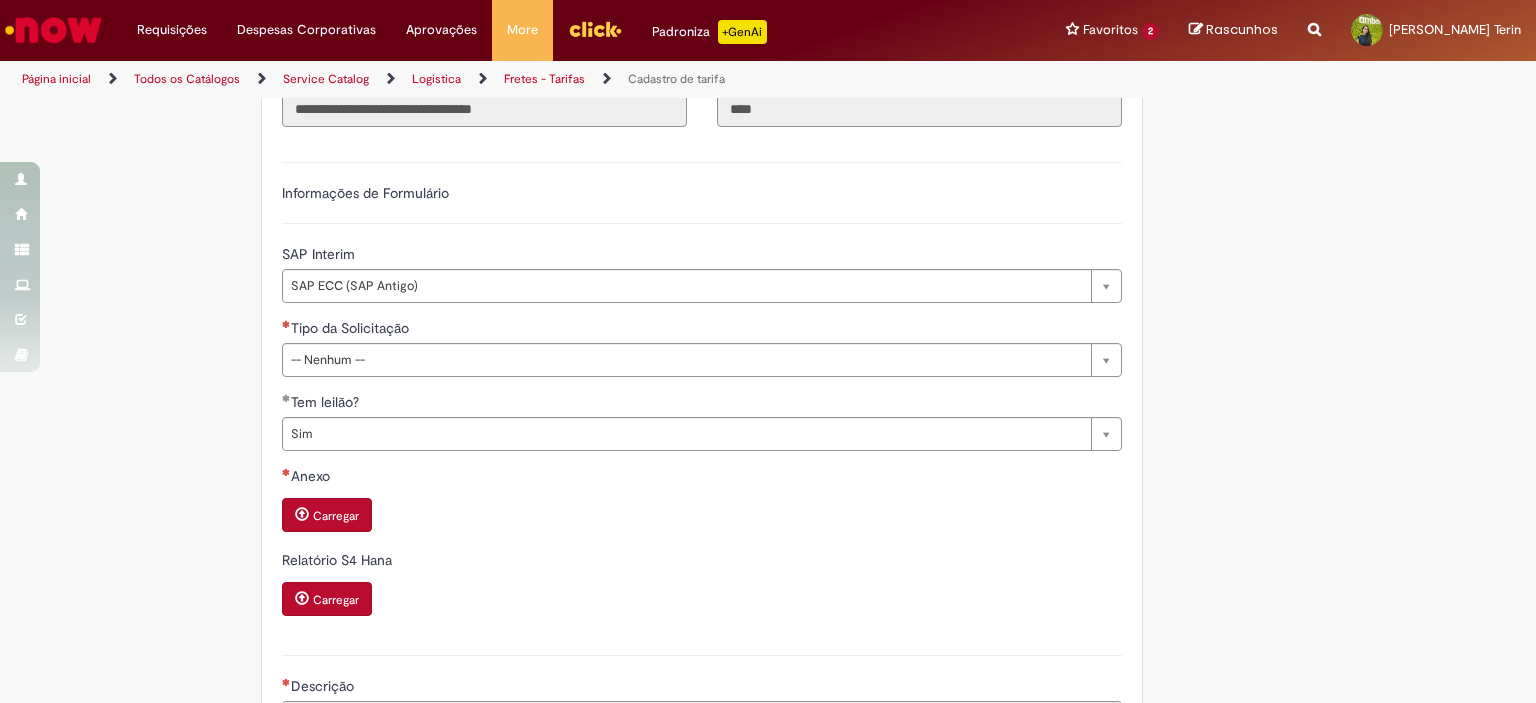 scroll, scrollTop: 710, scrollLeft: 0, axis: vertical 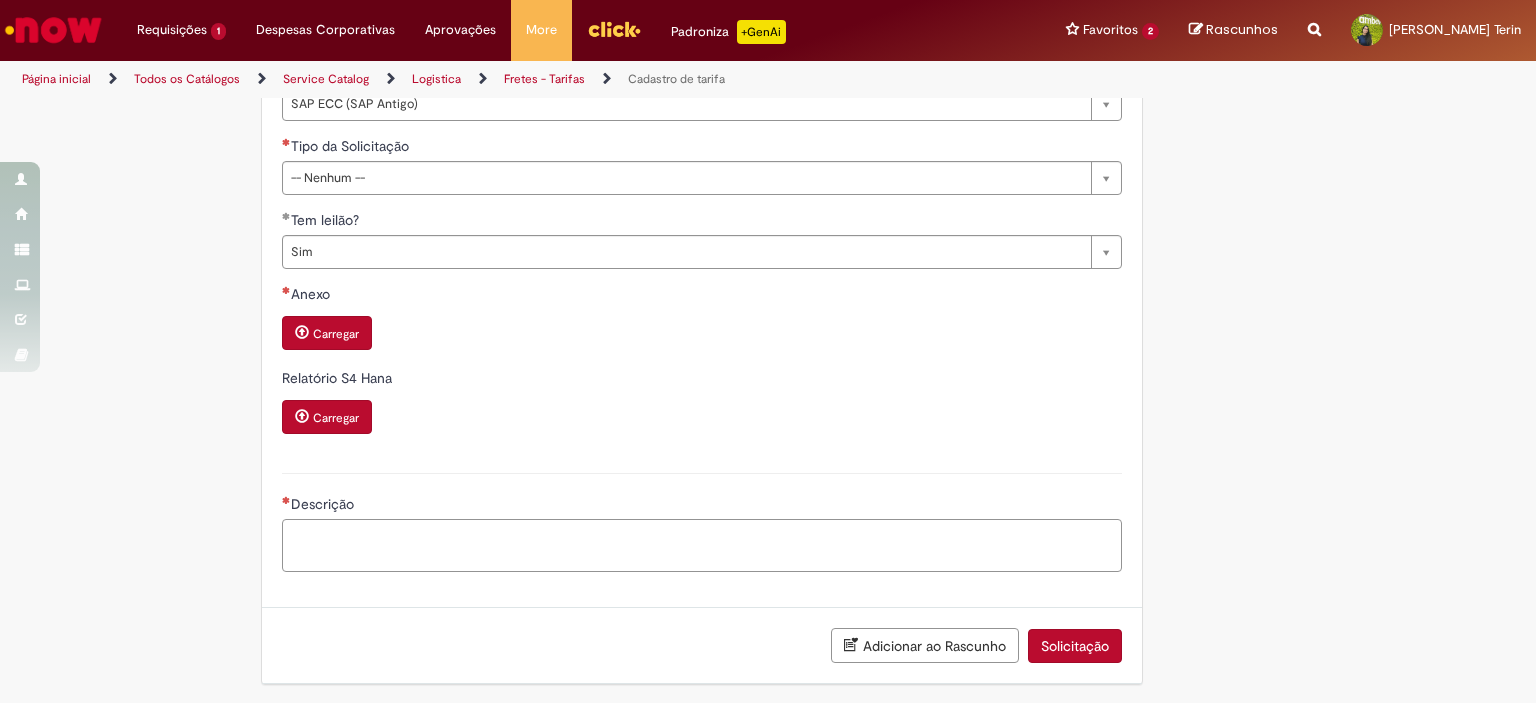click on "Descrição" at bounding box center [702, 546] 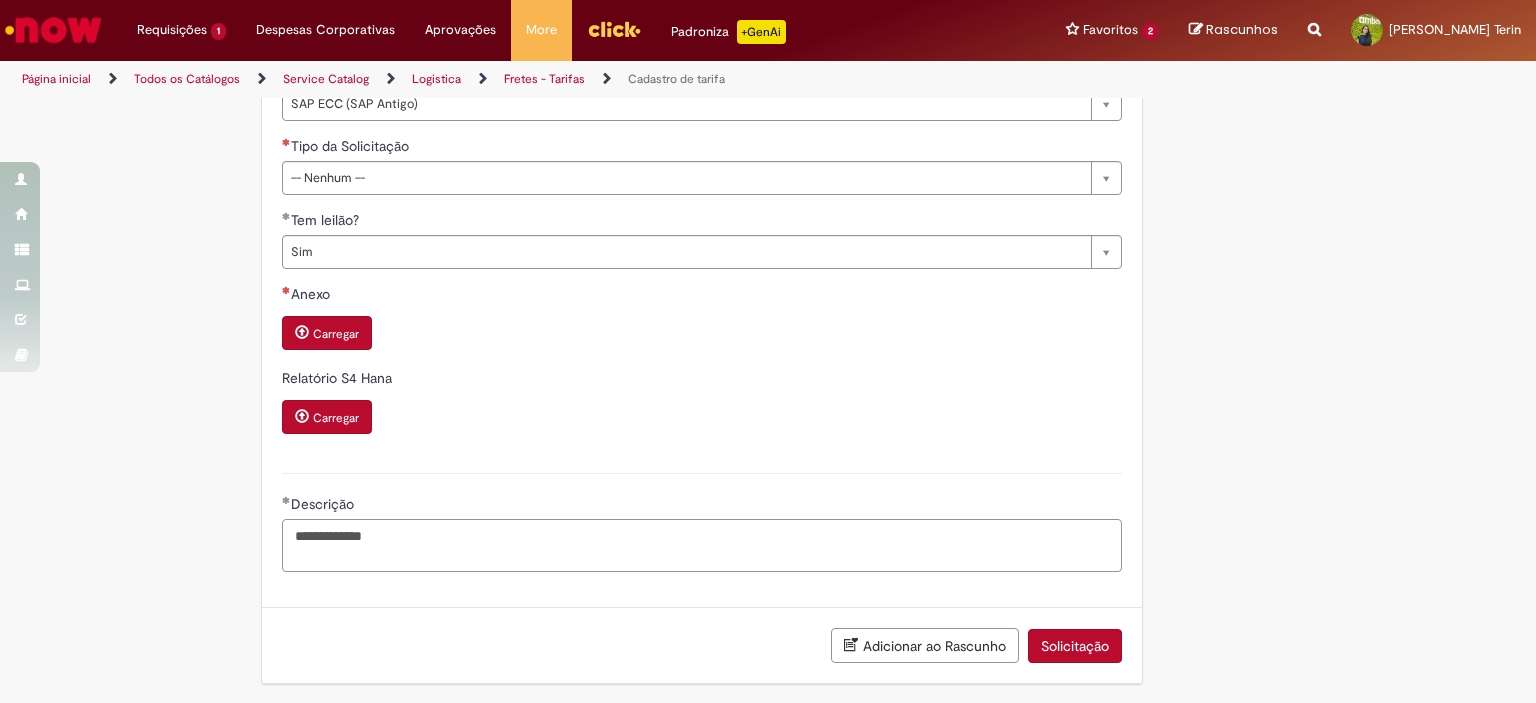 type on "**********" 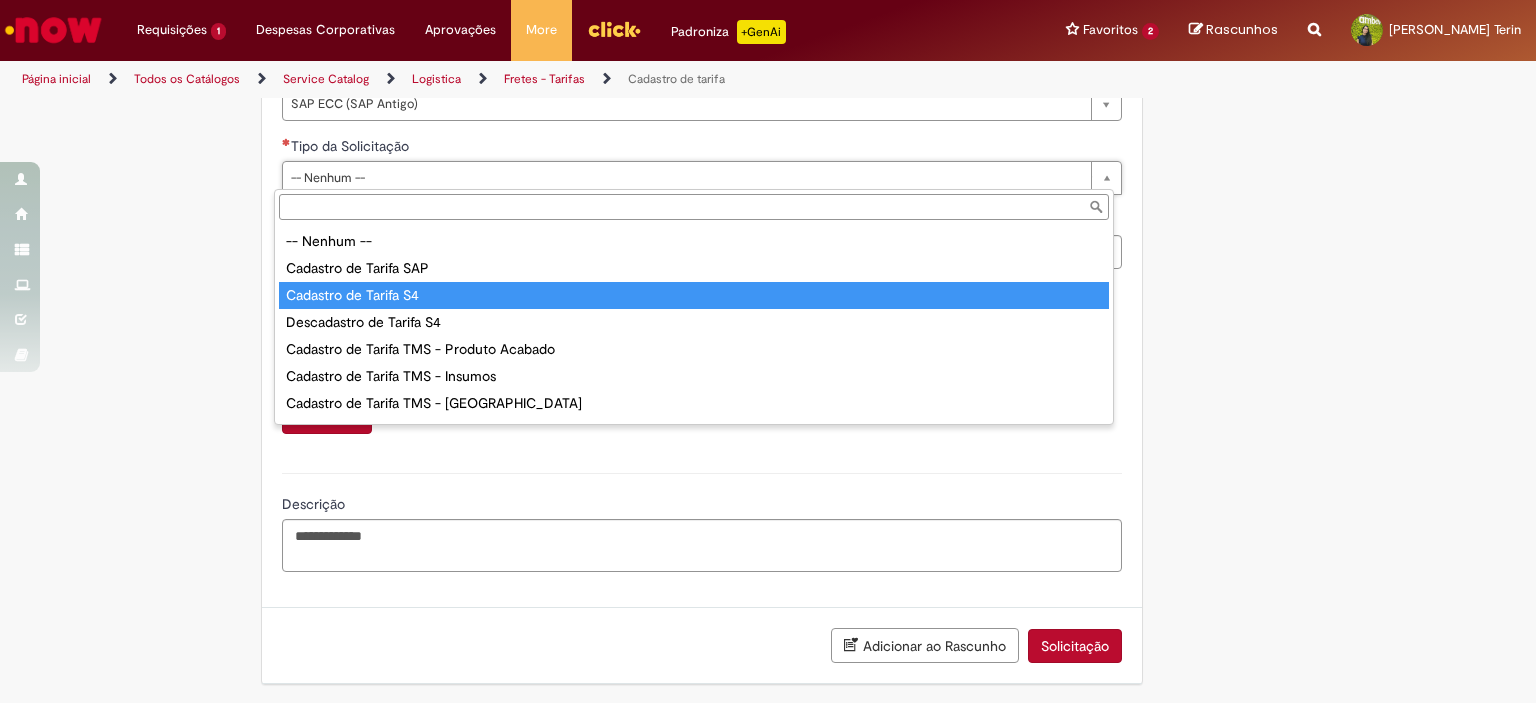 type on "**********" 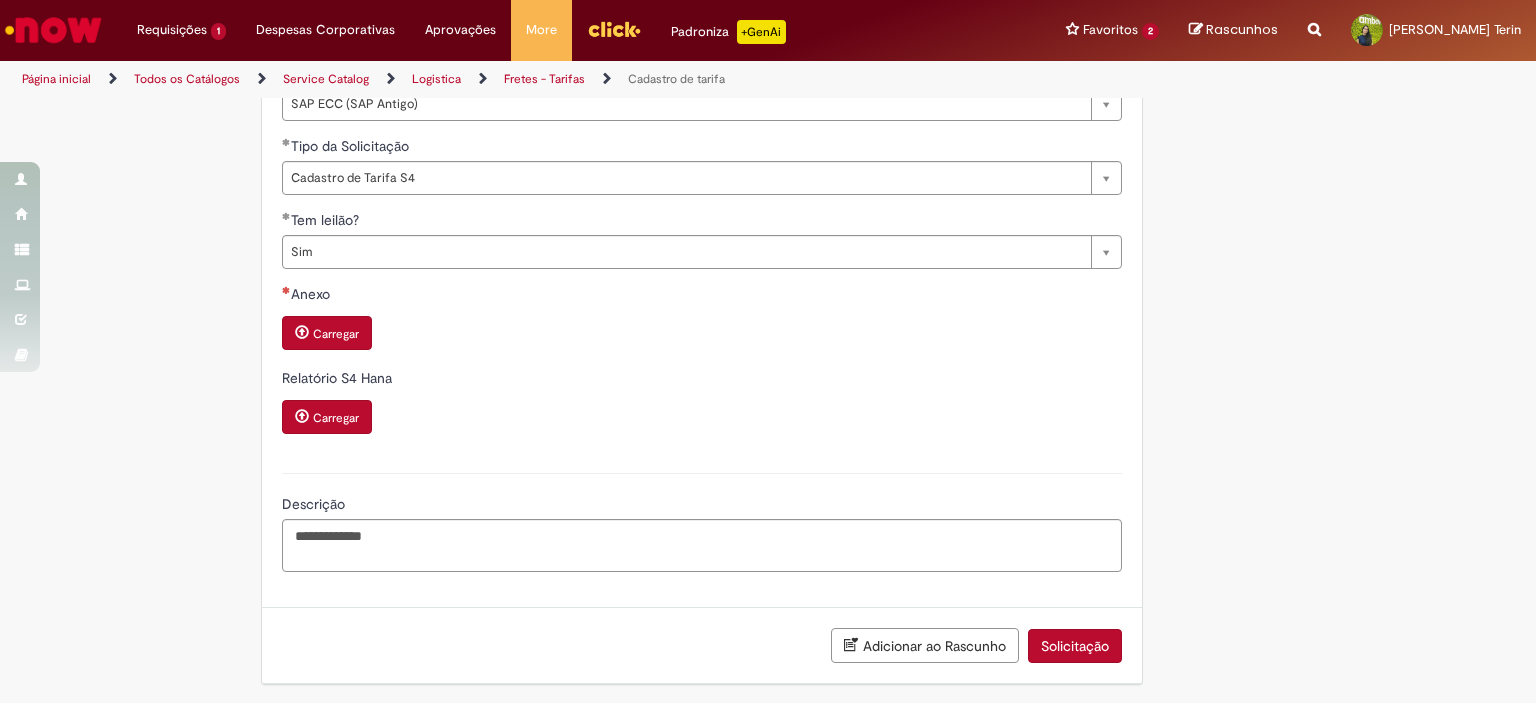 click on "Carregar" at bounding box center (336, 334) 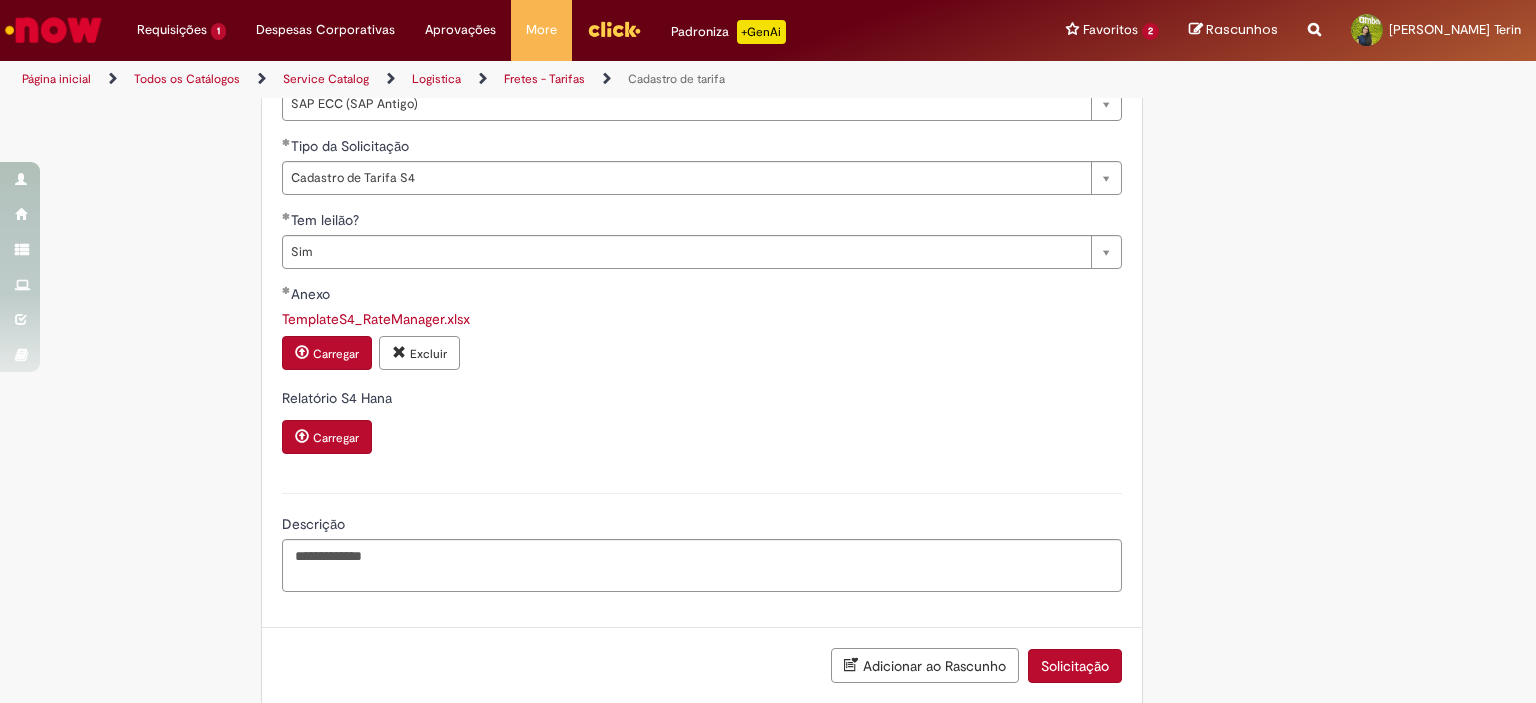click on "Solicitação" at bounding box center (1075, 666) 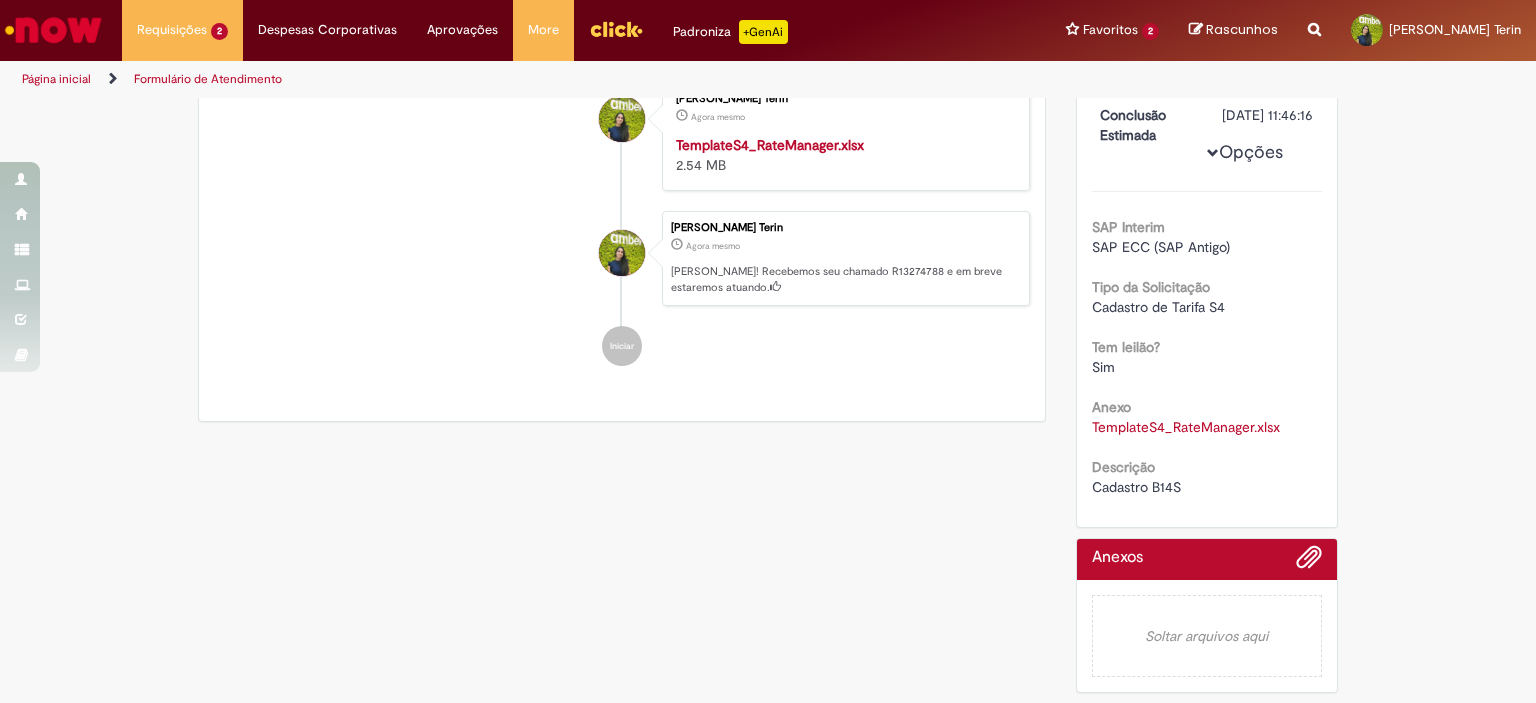 scroll, scrollTop: 0, scrollLeft: 0, axis: both 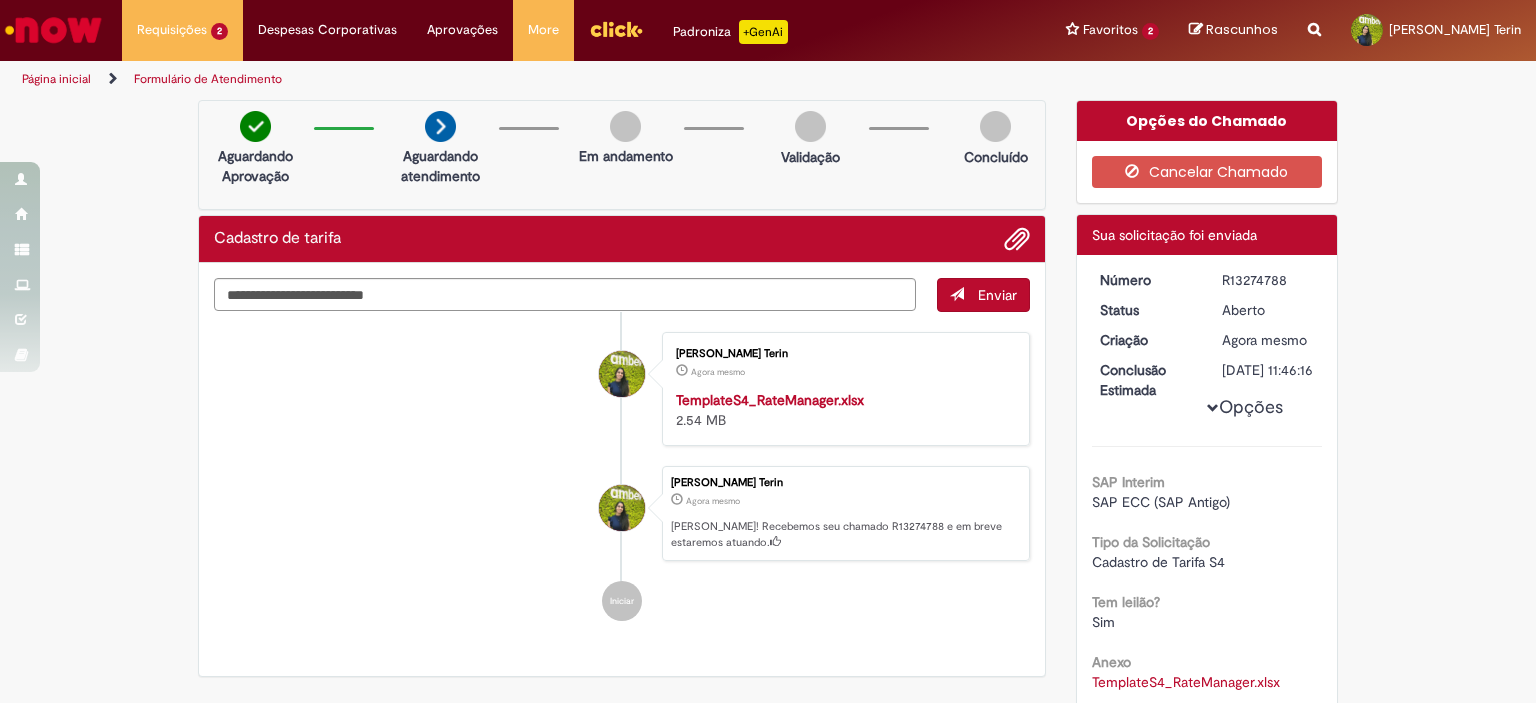 click on "R13274788" at bounding box center [1268, 280] 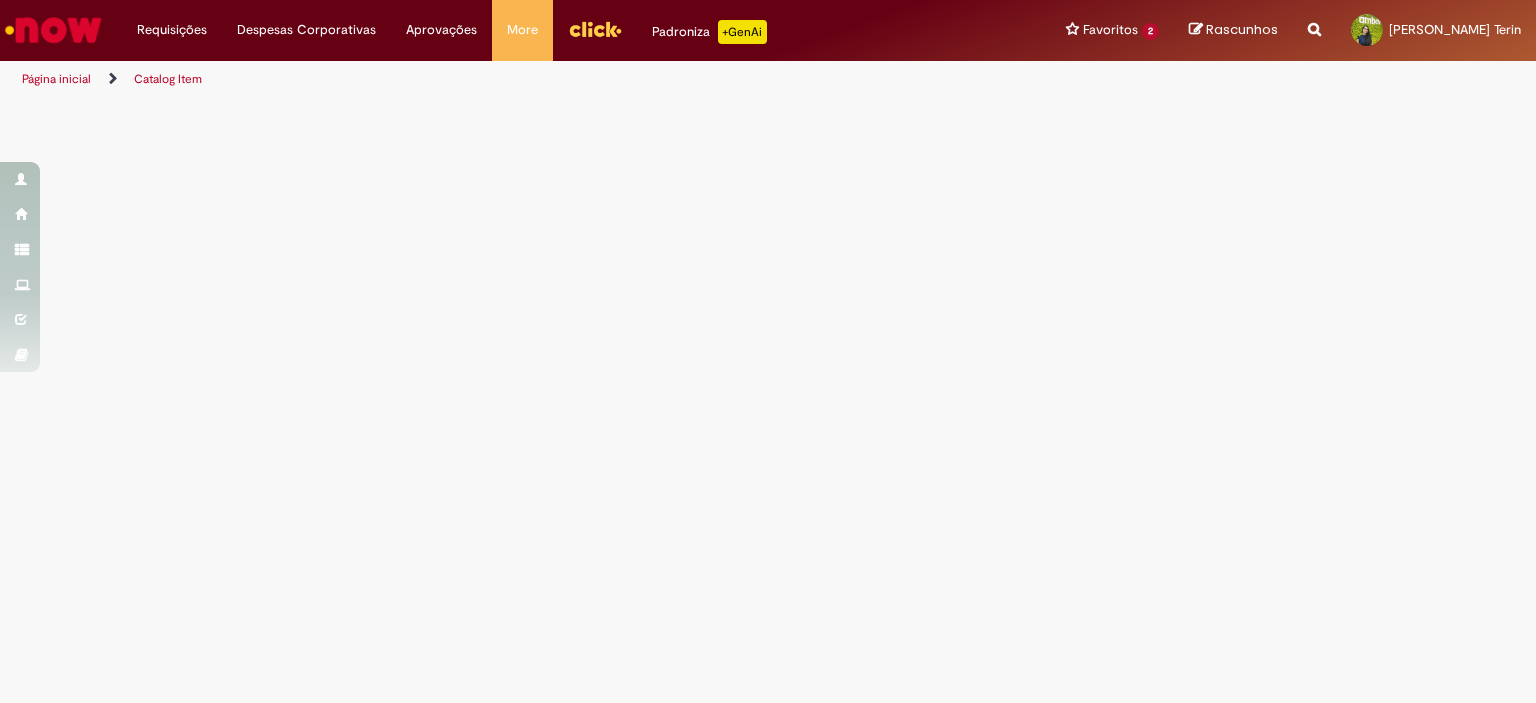 scroll, scrollTop: 0, scrollLeft: 0, axis: both 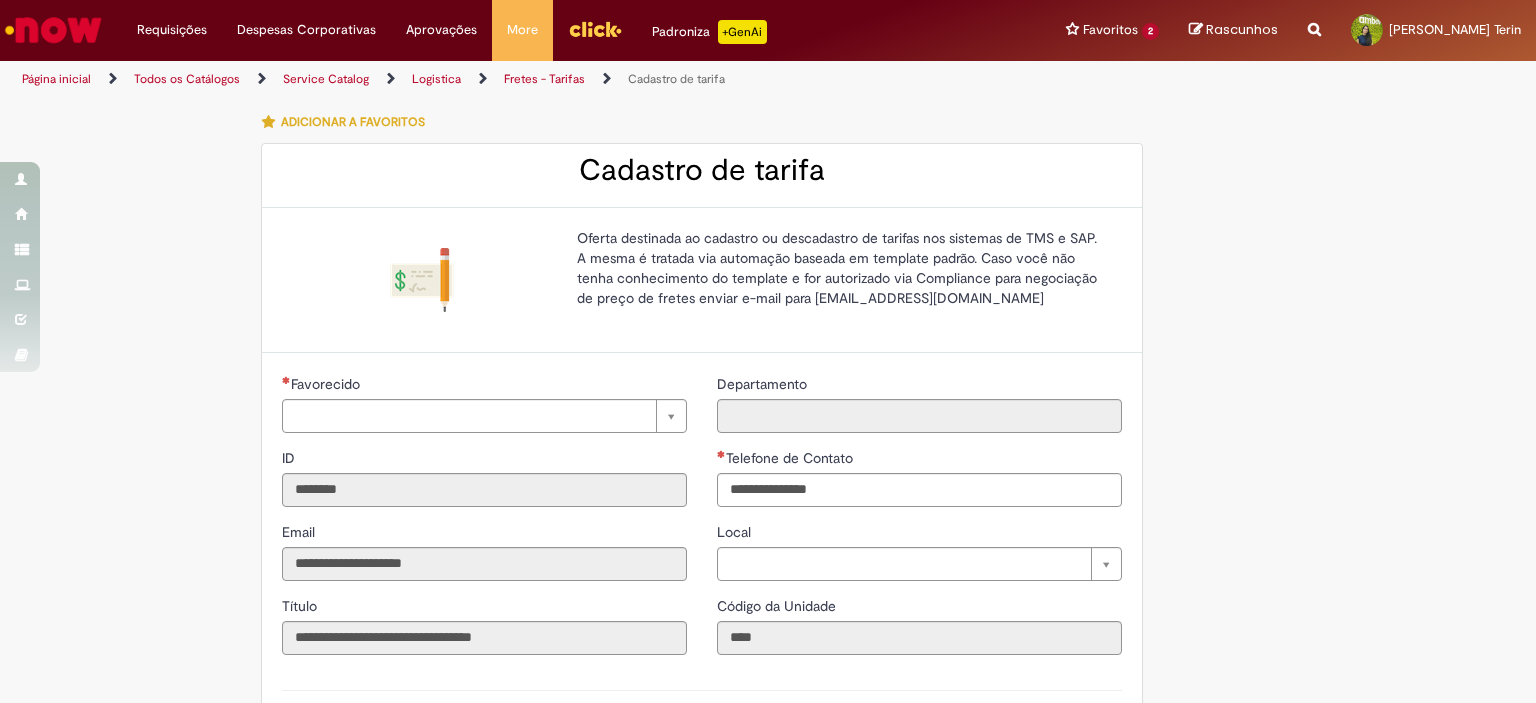 type on "**********" 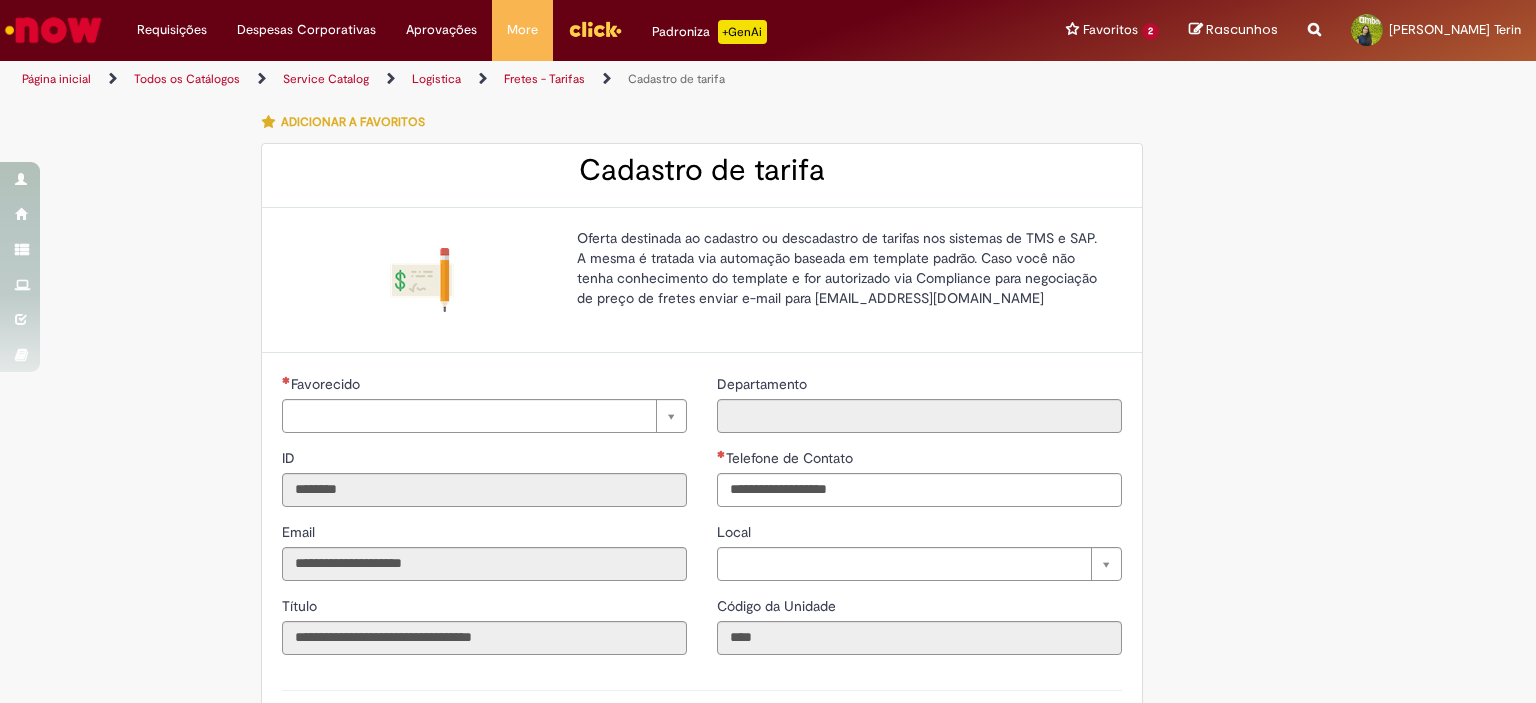 type on "**********" 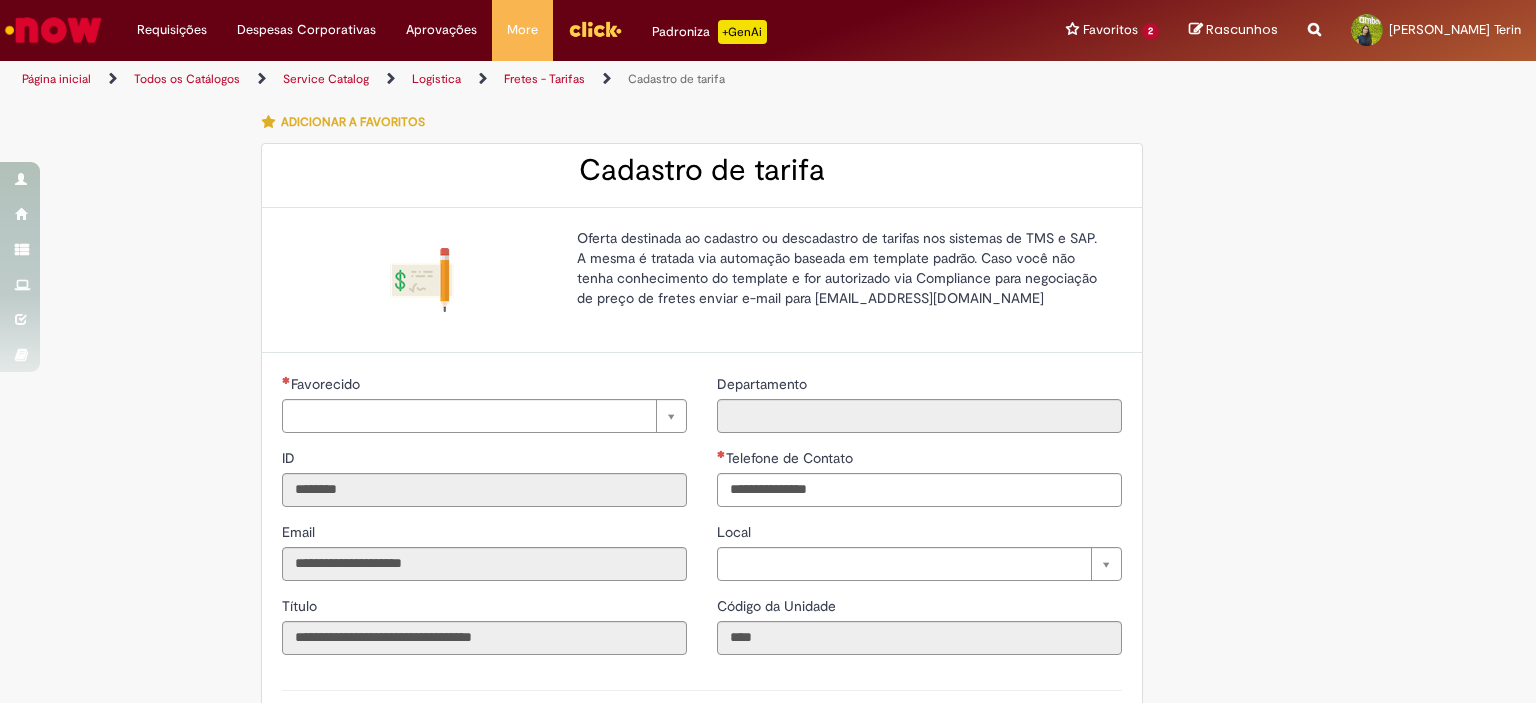 type on "**********" 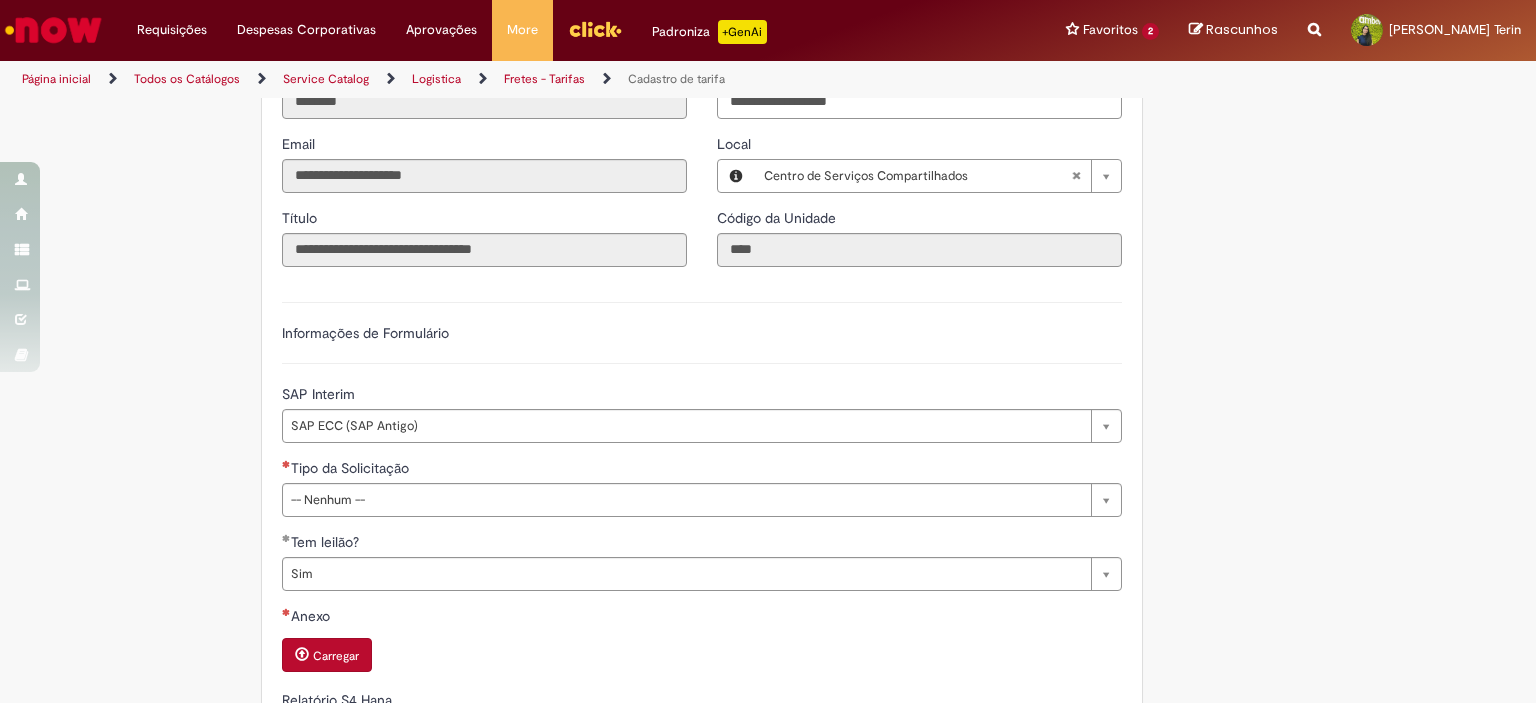 scroll, scrollTop: 395, scrollLeft: 0, axis: vertical 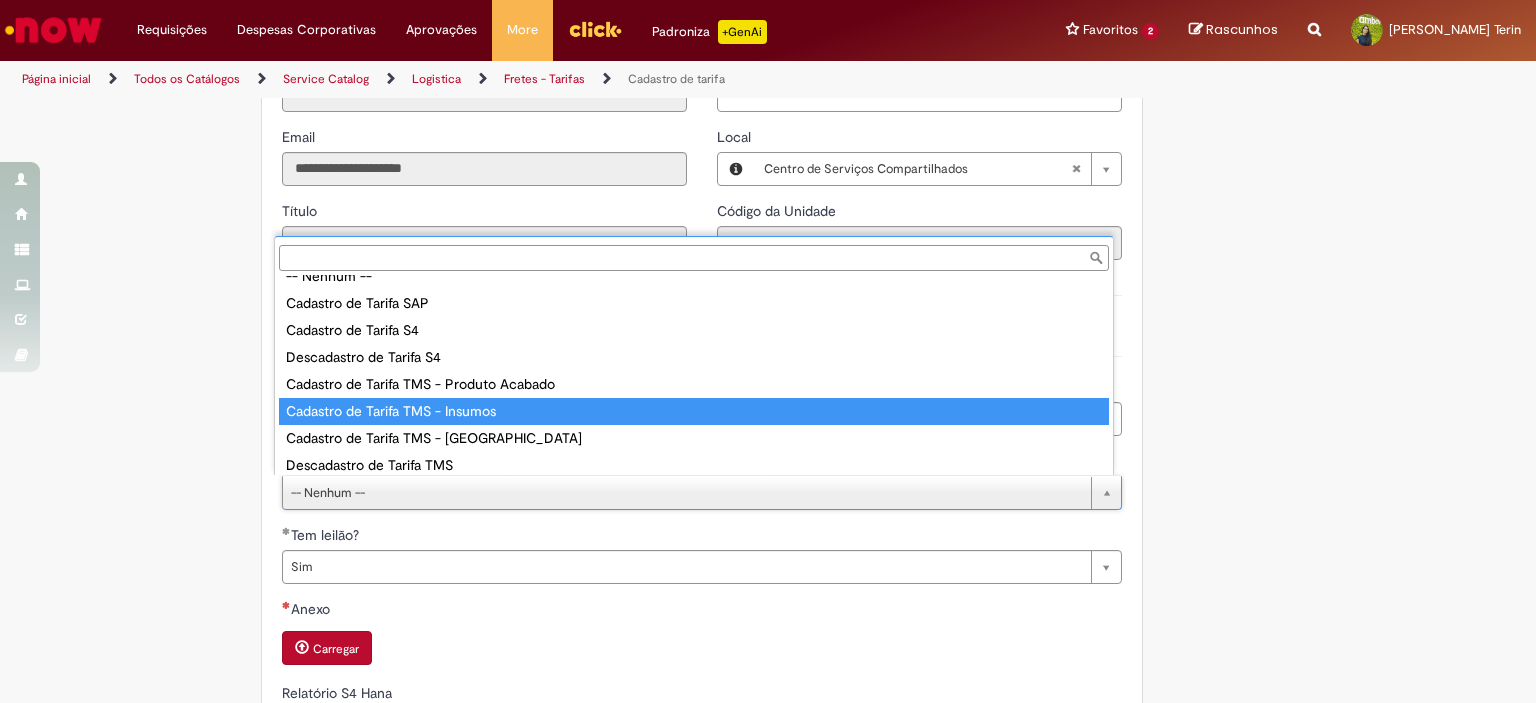 type on "**********" 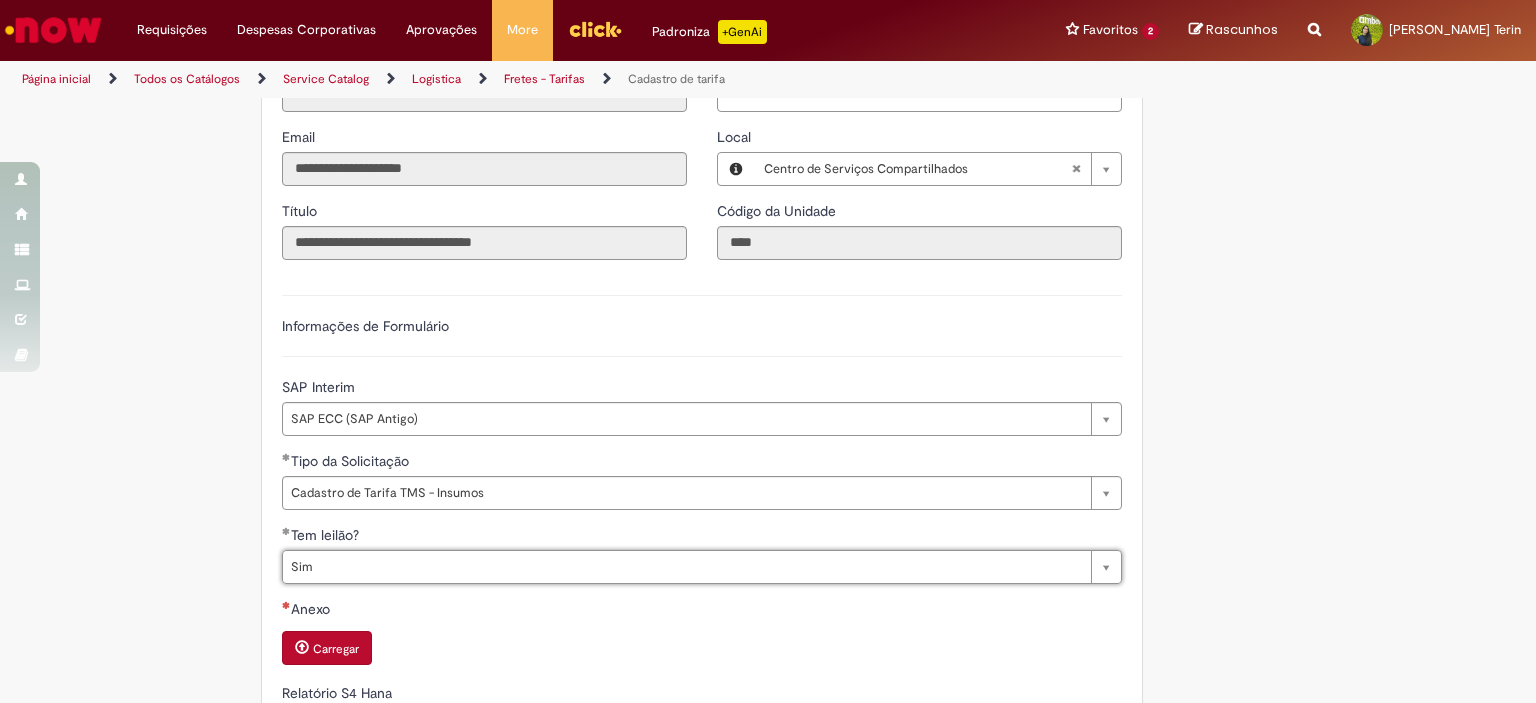 type on "***" 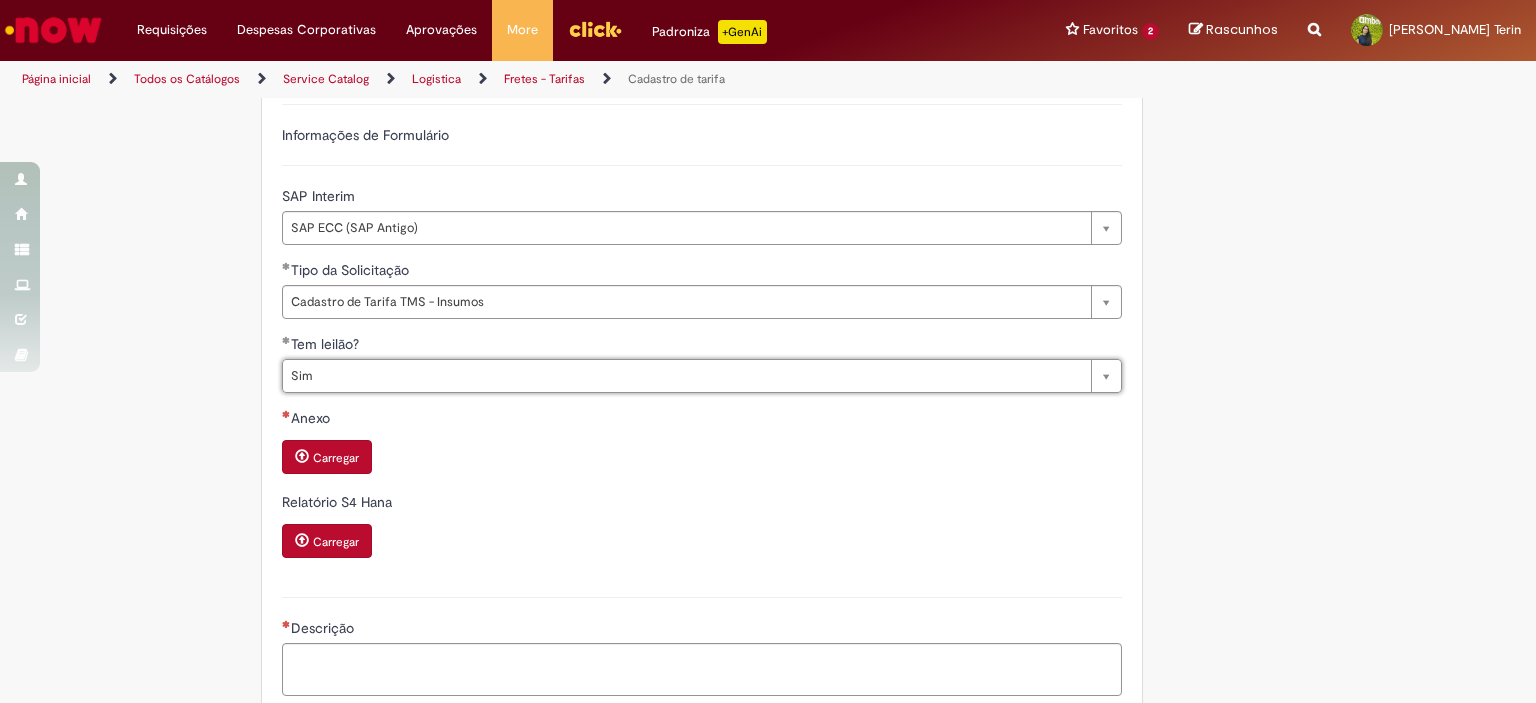 scroll, scrollTop: 591, scrollLeft: 0, axis: vertical 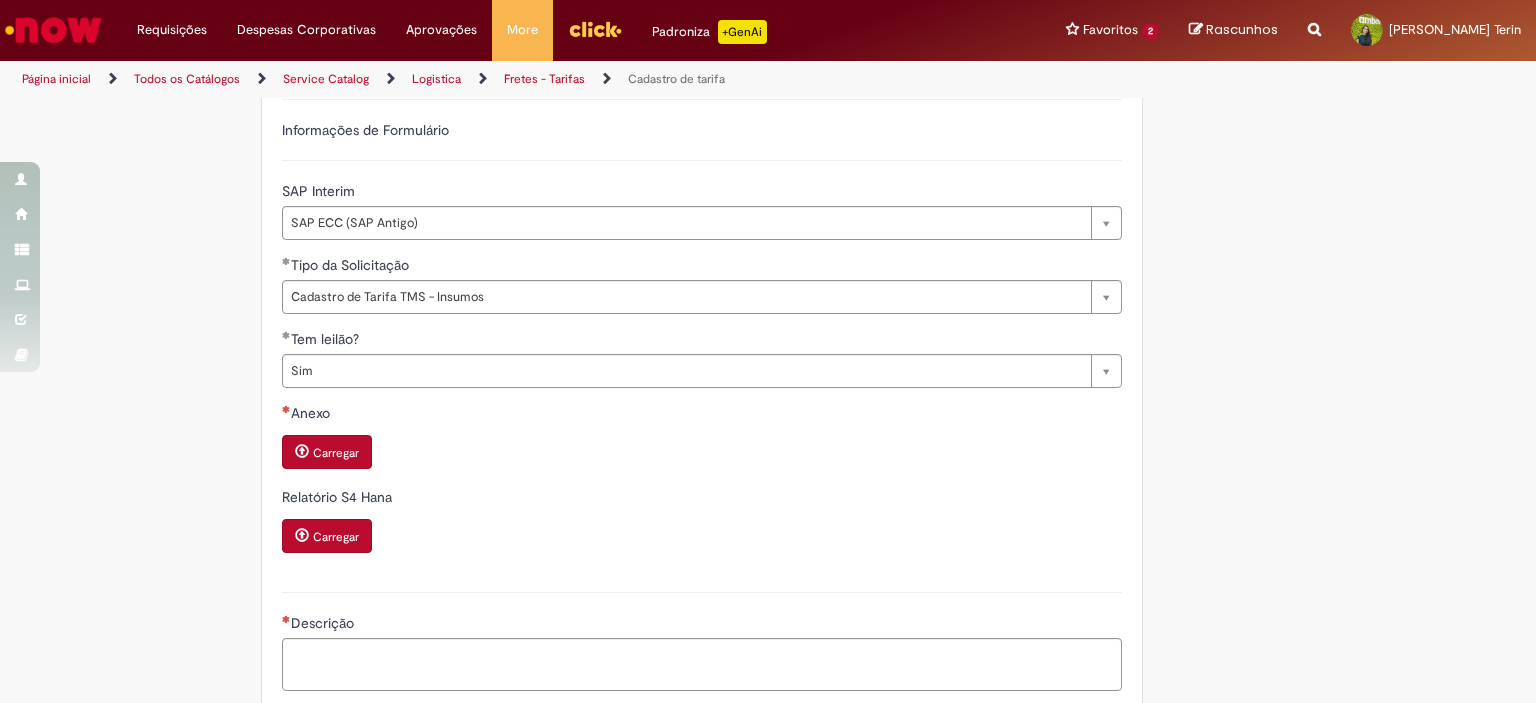 click on "Carregar" at bounding box center (336, 453) 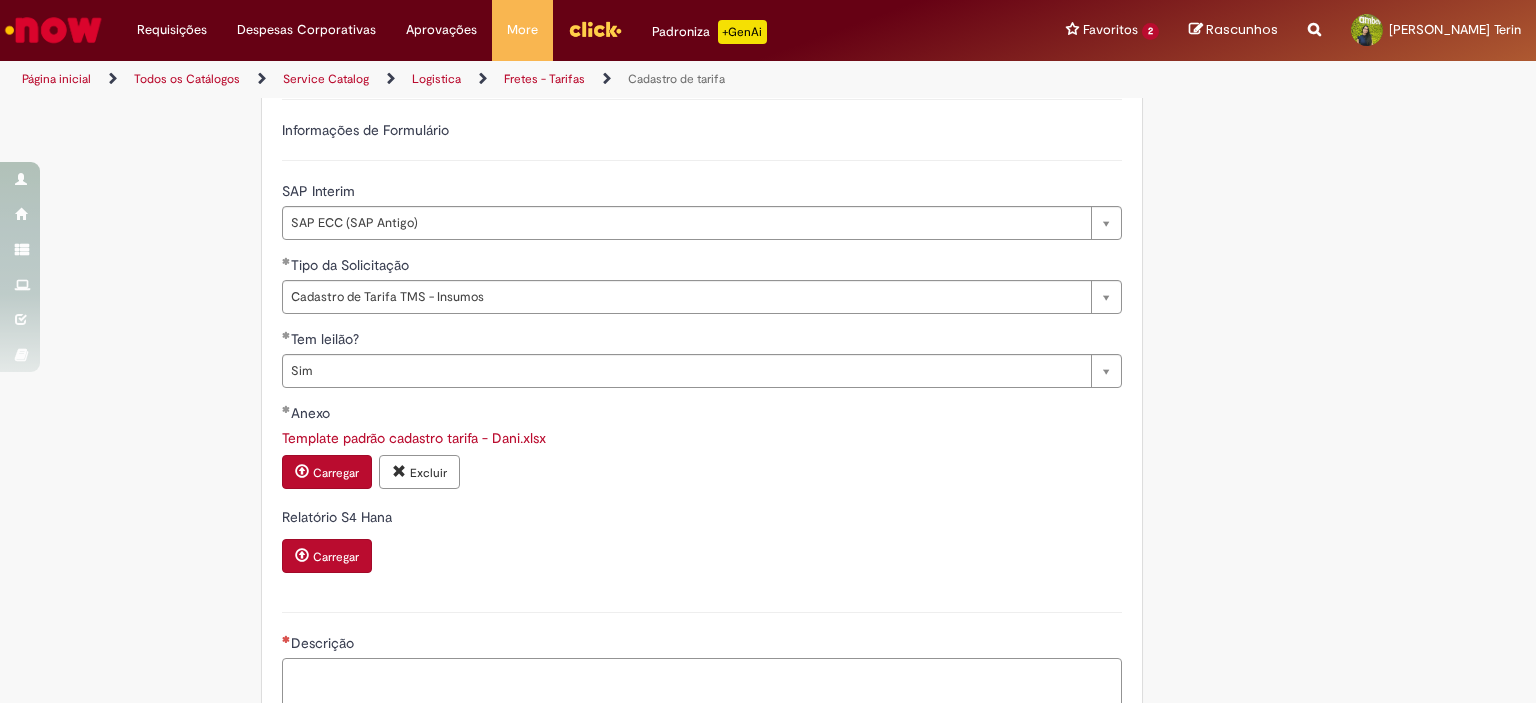 click on "Descrição" at bounding box center (702, 685) 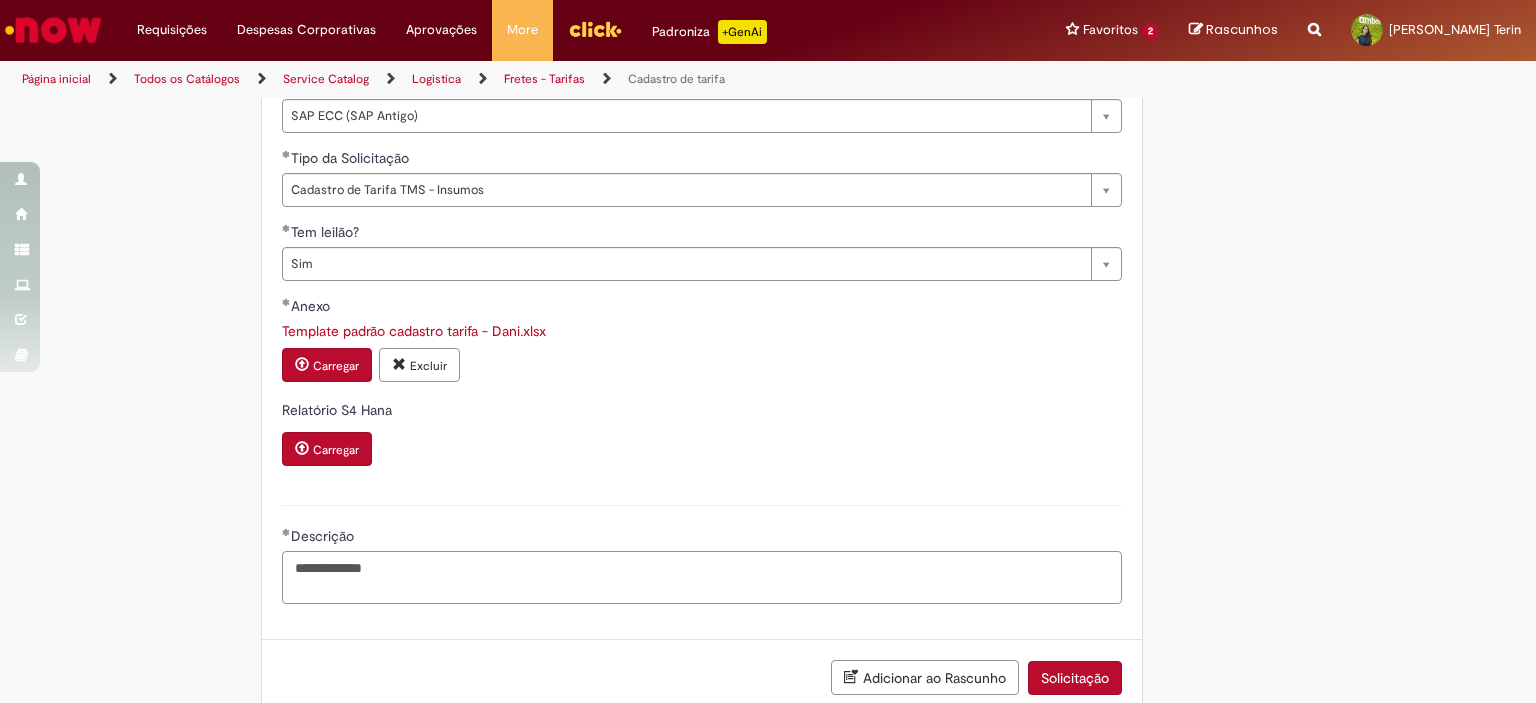 scroll, scrollTop: 730, scrollLeft: 0, axis: vertical 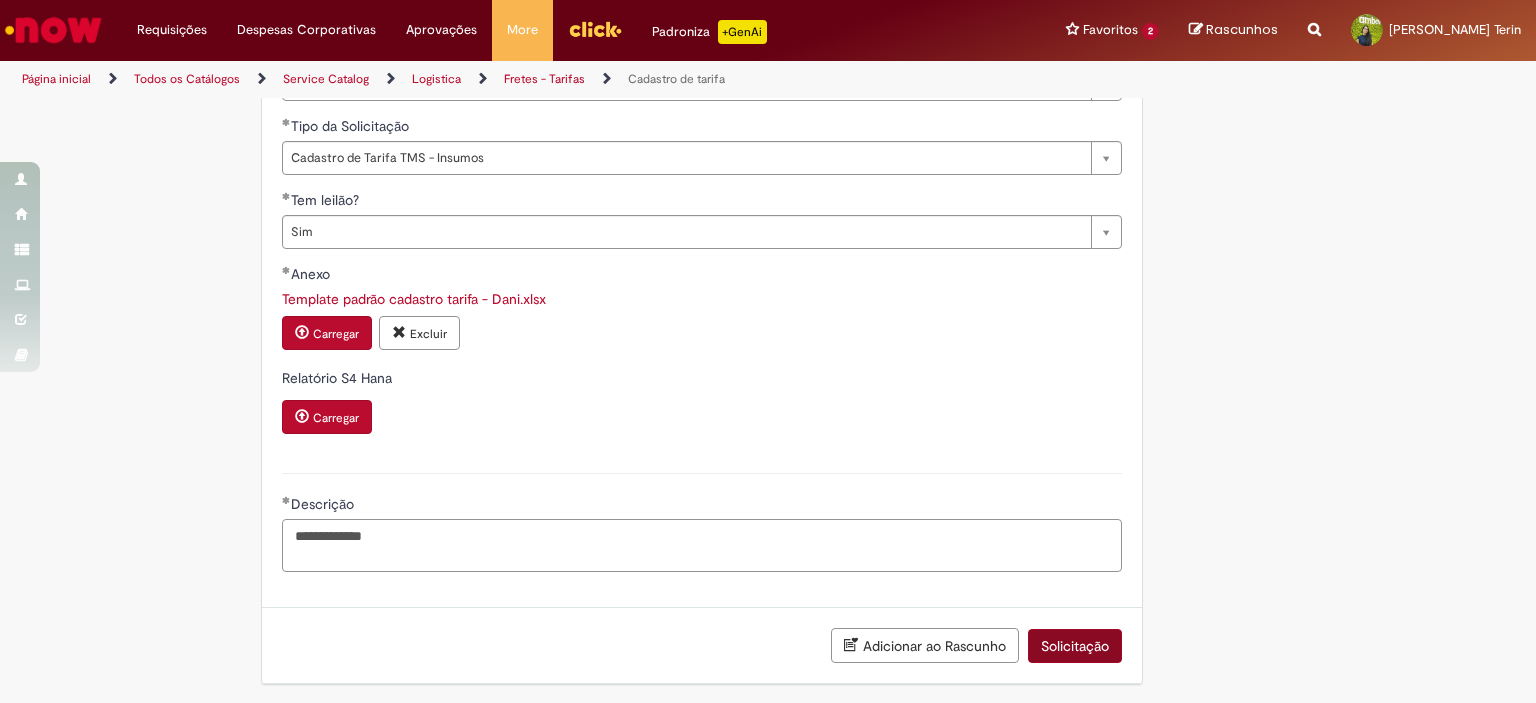 type on "**********" 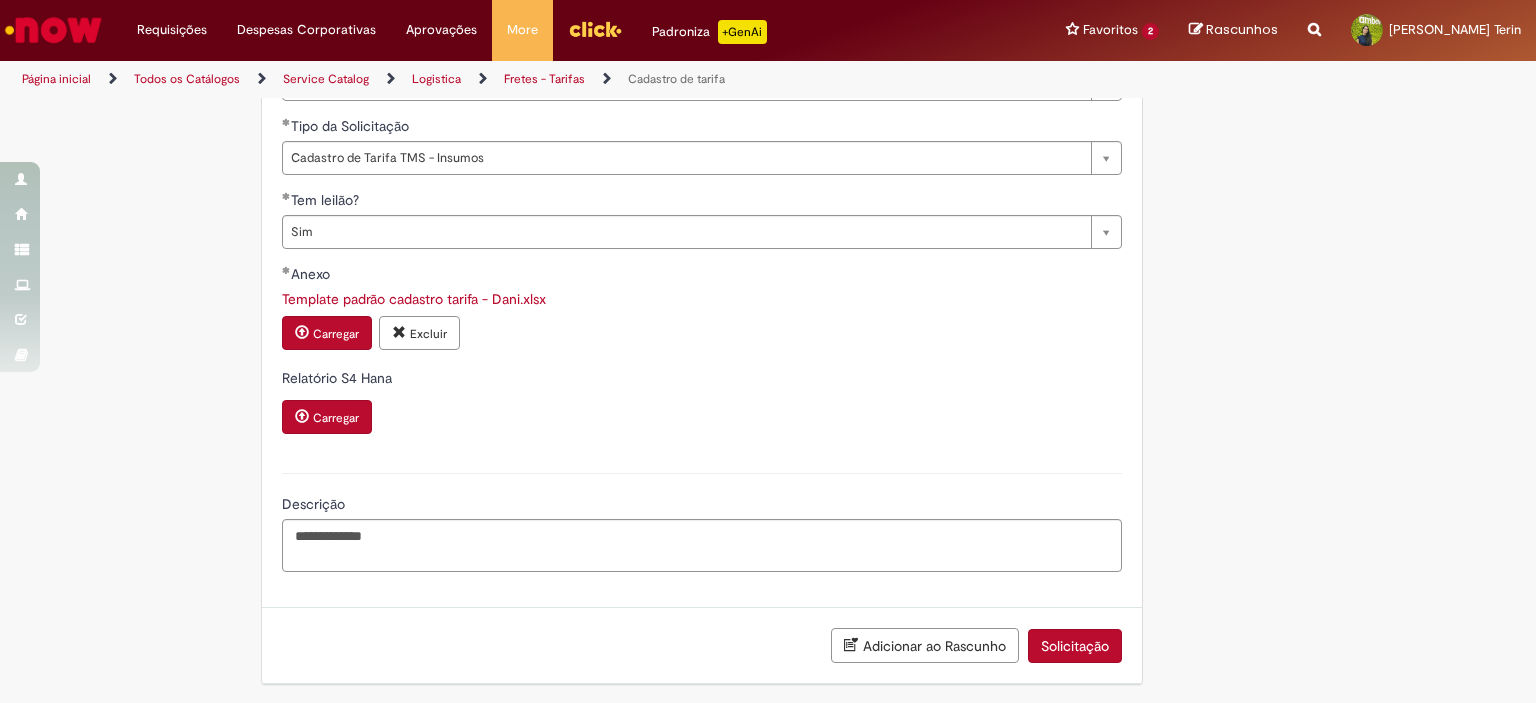 click on "Solicitação" at bounding box center (1075, 646) 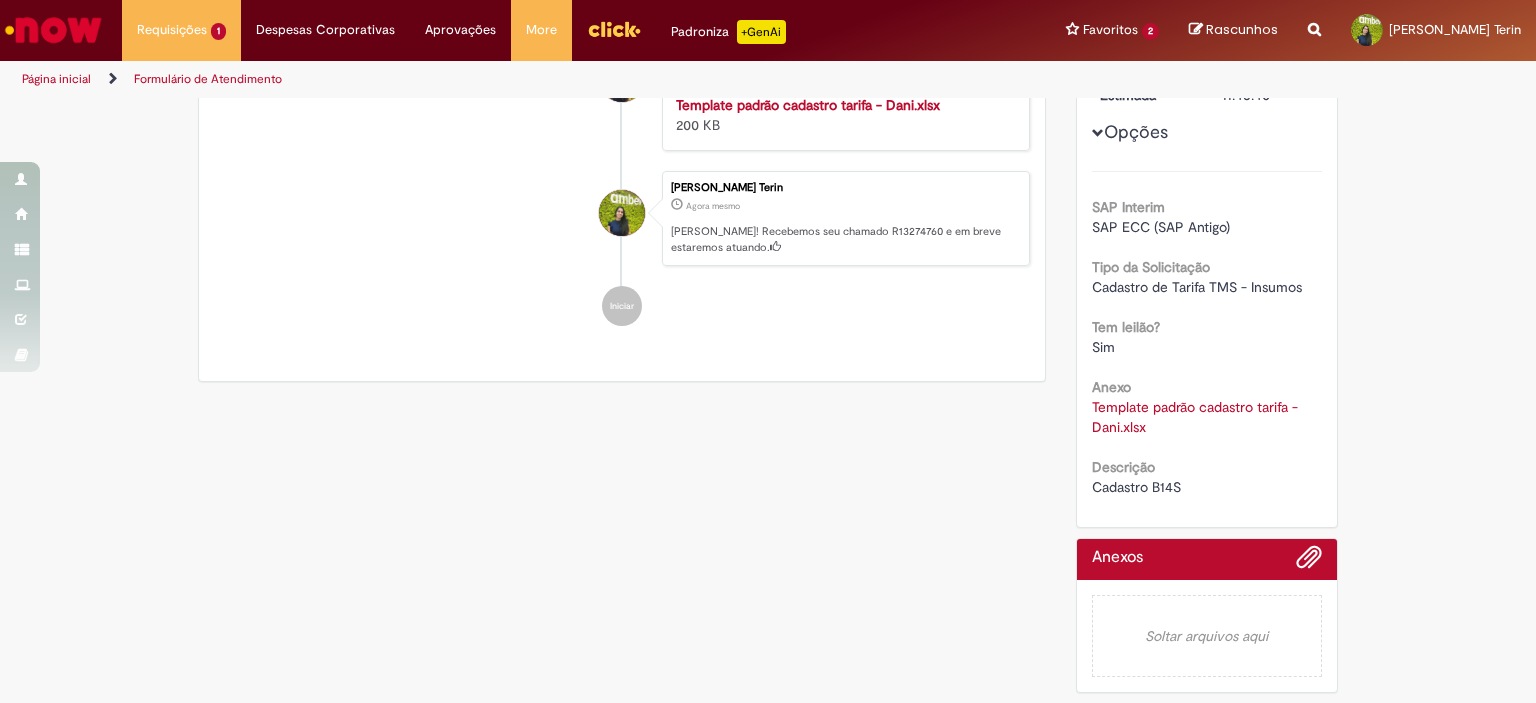 scroll, scrollTop: 0, scrollLeft: 0, axis: both 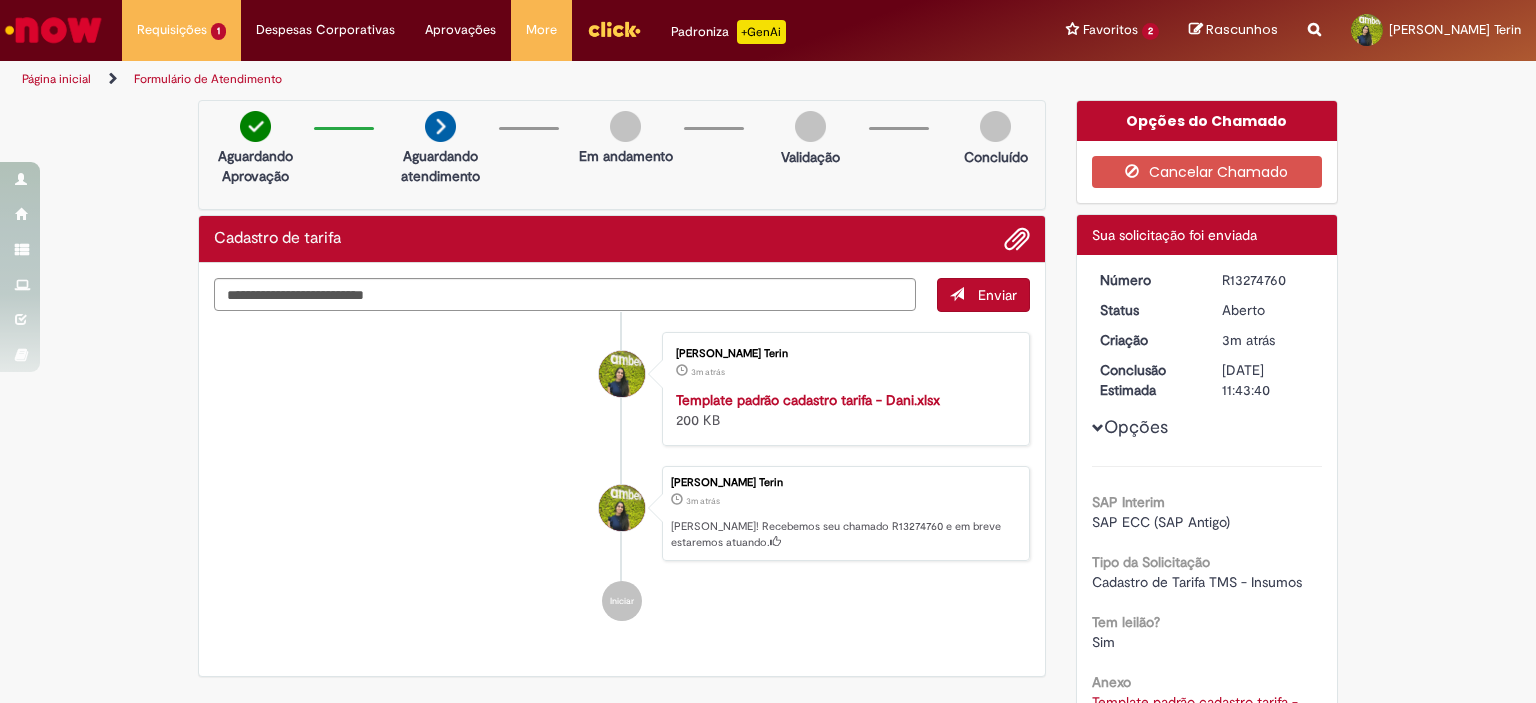 click on "R13274760" at bounding box center (1268, 280) 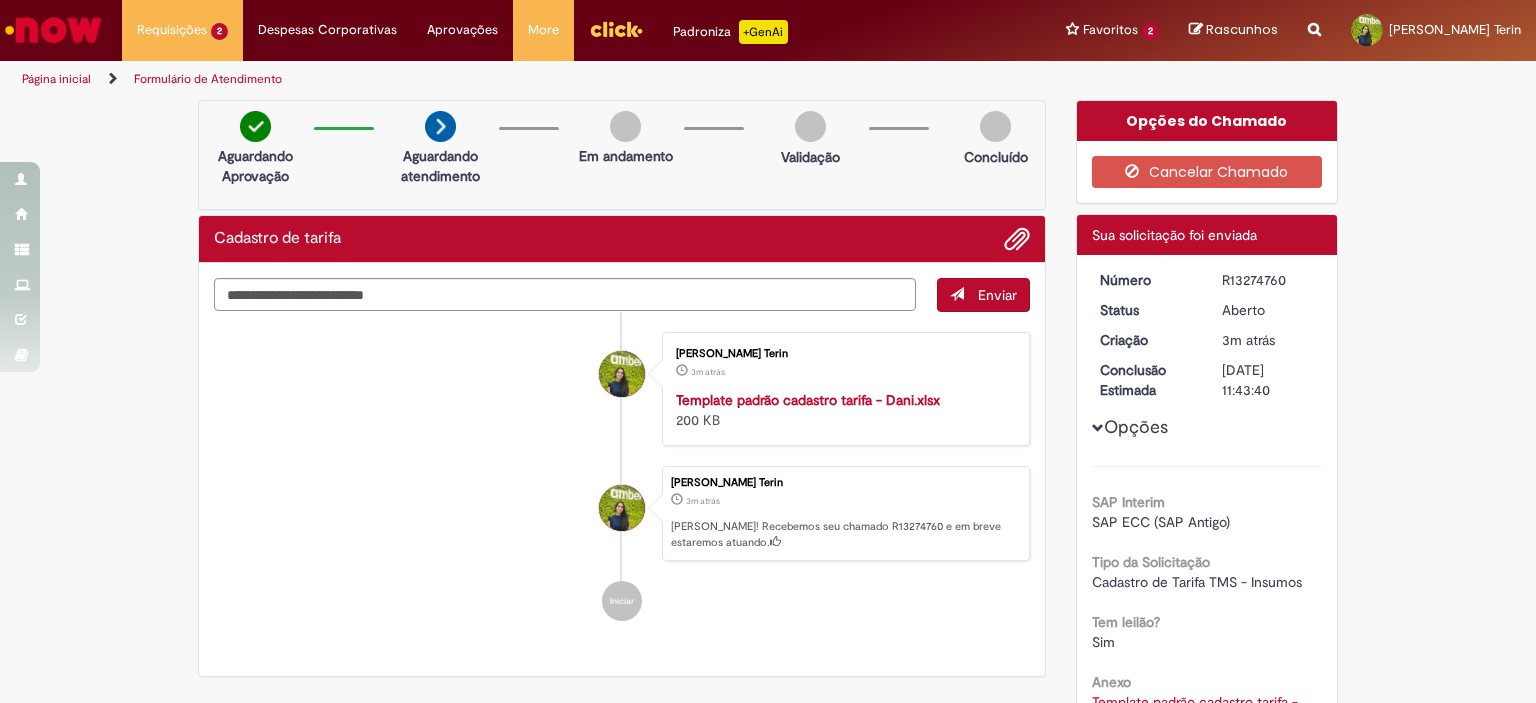 click on "R13274760" at bounding box center [1268, 280] 